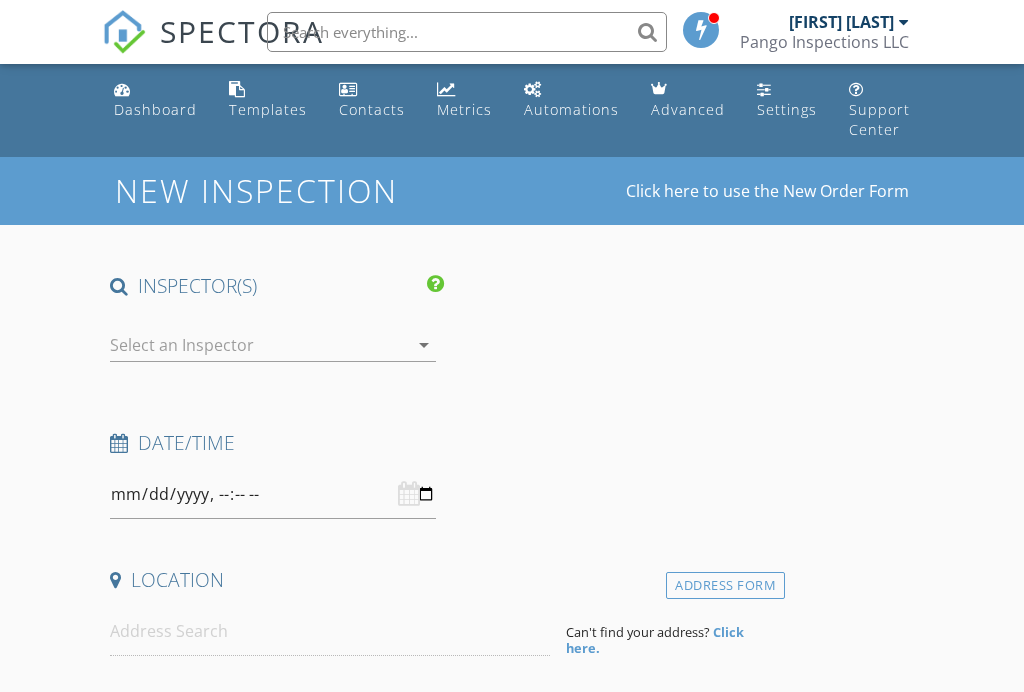 scroll, scrollTop: 0, scrollLeft: 0, axis: both 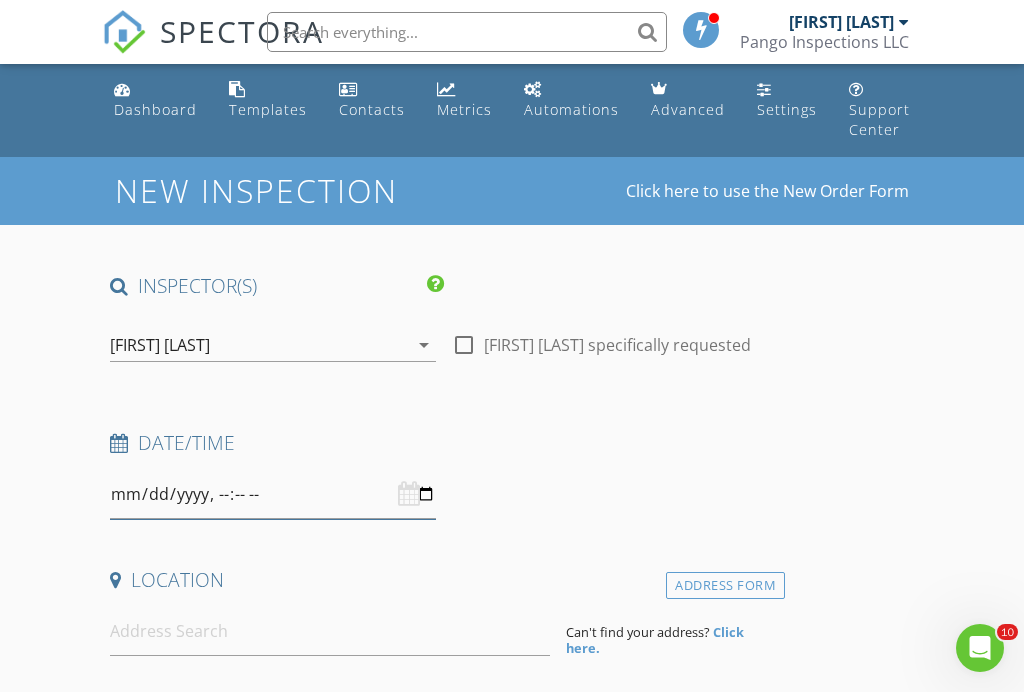 click at bounding box center [272, 494] 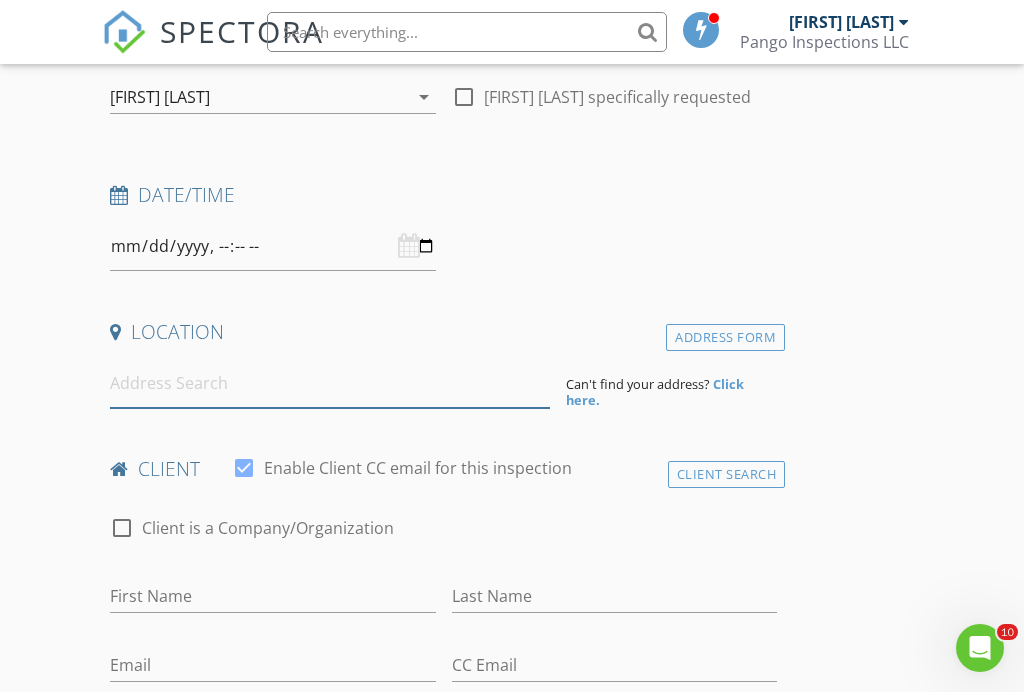click at bounding box center [329, 383] 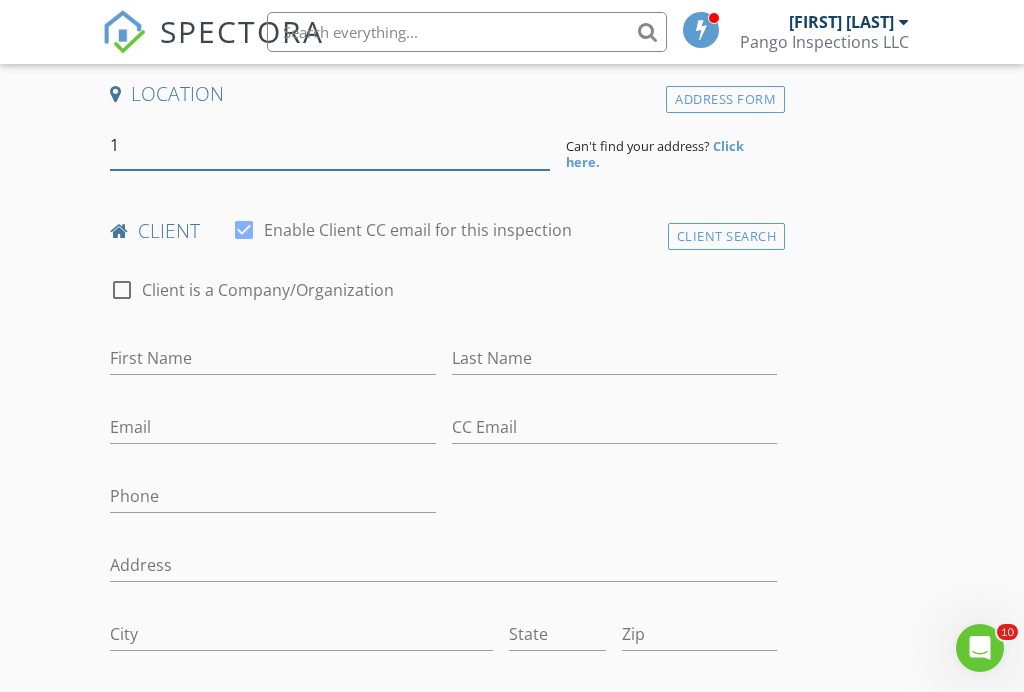 scroll, scrollTop: 487, scrollLeft: 0, axis: vertical 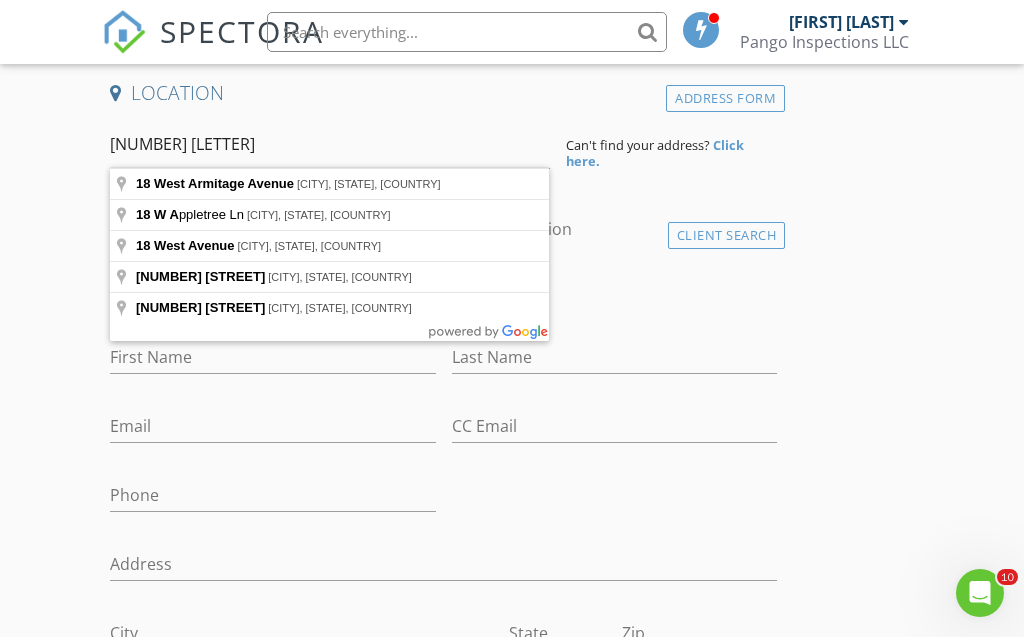type on "18 W Appletree Ln, Arlington Heights, IL, USA" 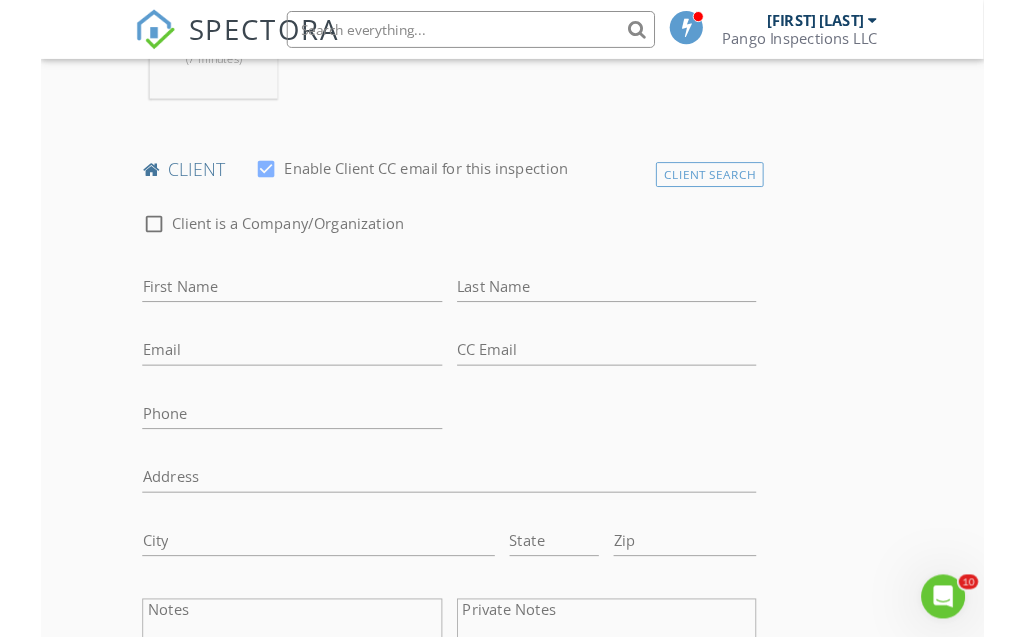 scroll, scrollTop: 949, scrollLeft: 0, axis: vertical 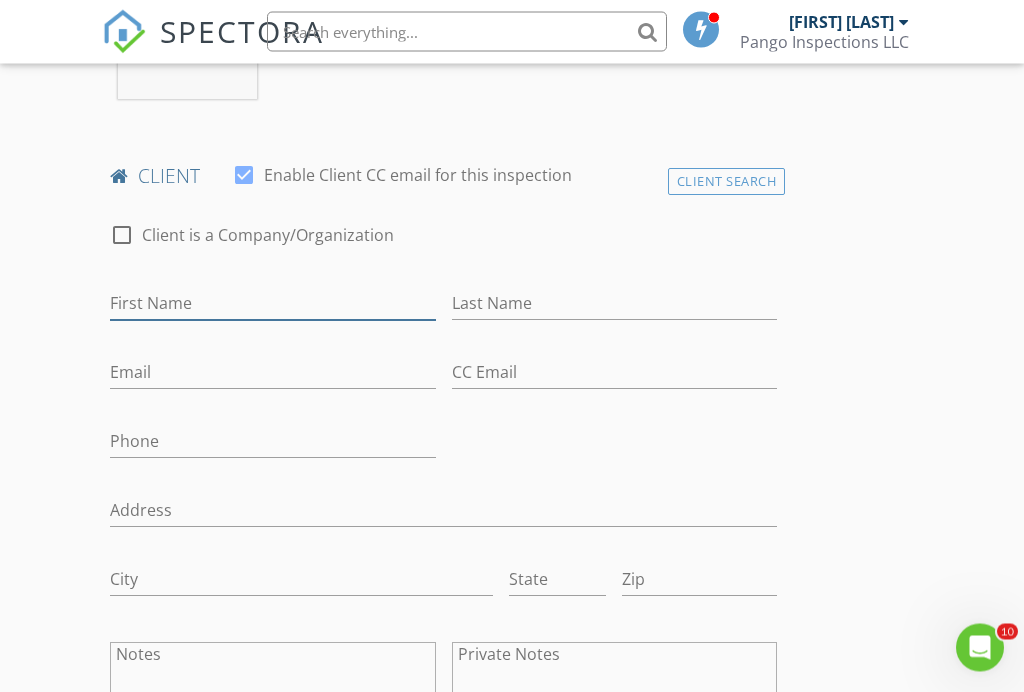 click on "First Name" at bounding box center (272, 304) 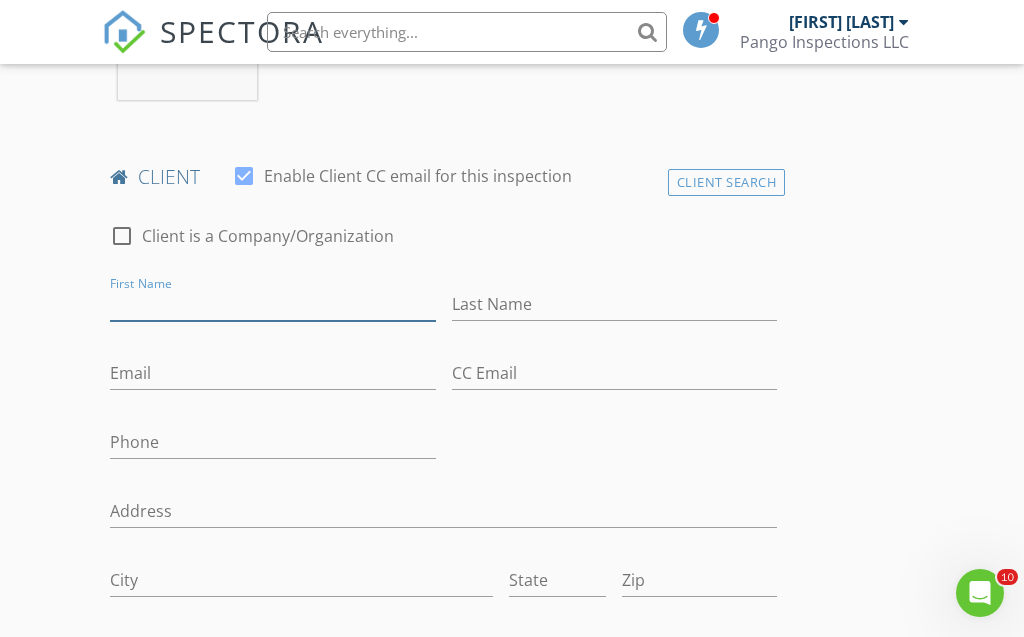 scroll, scrollTop: 950, scrollLeft: 0, axis: vertical 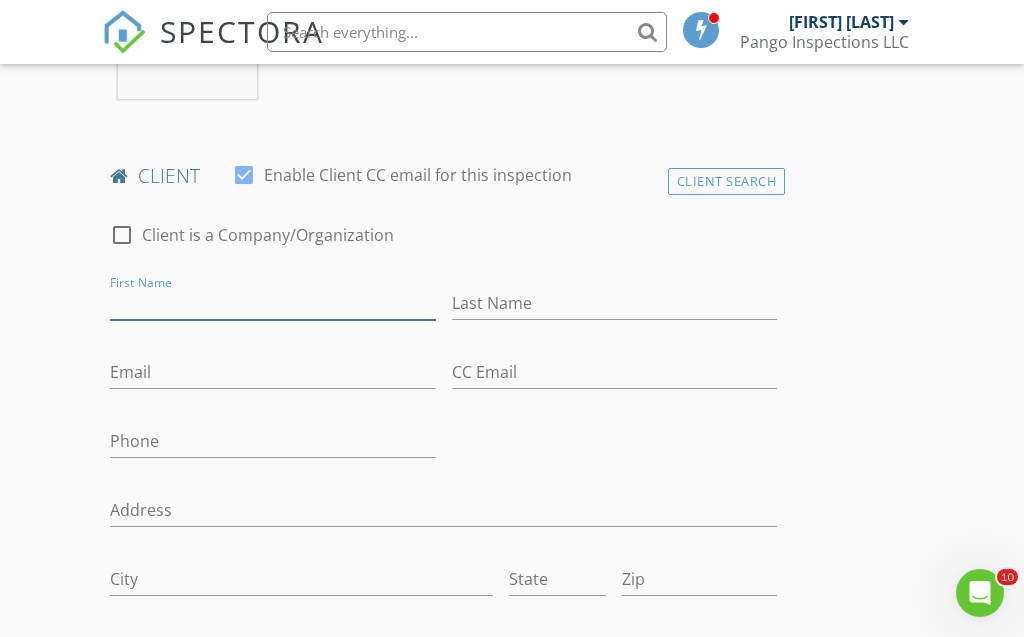 type on "L" 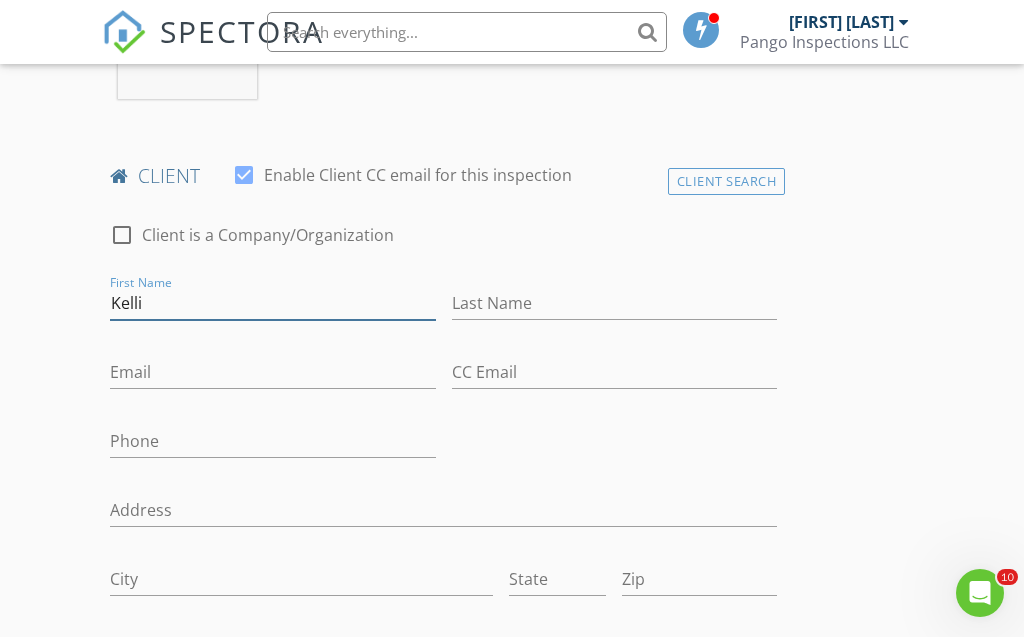 type on "Kelli" 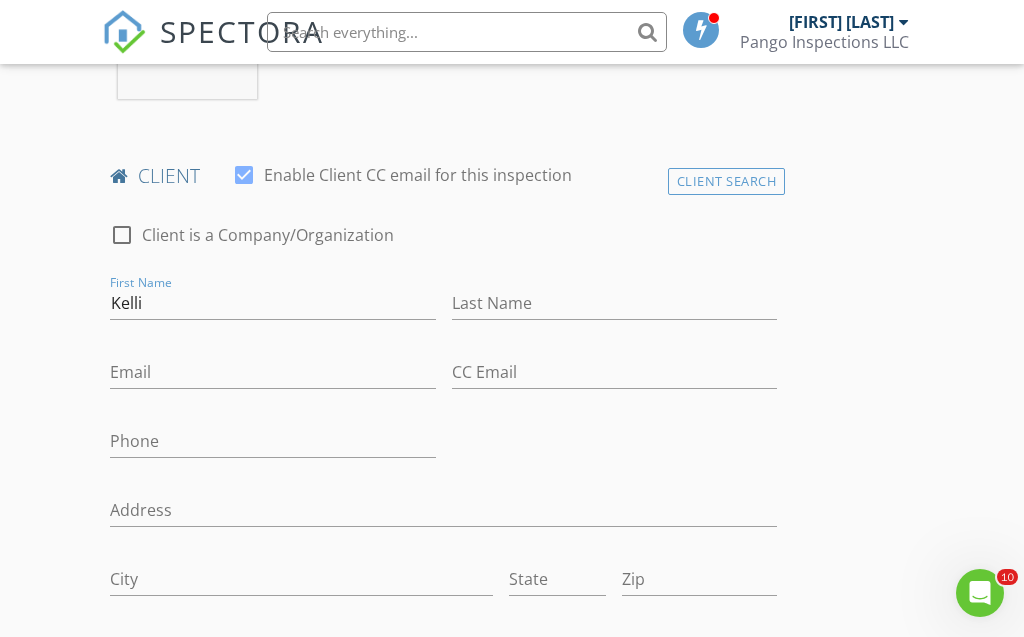 click on "Last Name" at bounding box center (614, 307) 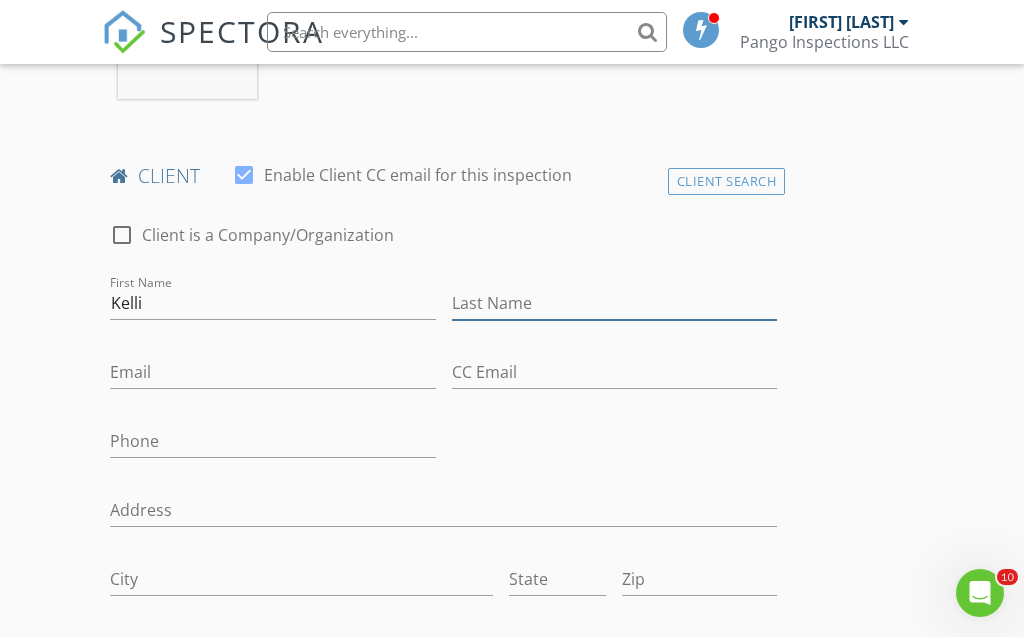 click on "Last Name" at bounding box center (614, 303) 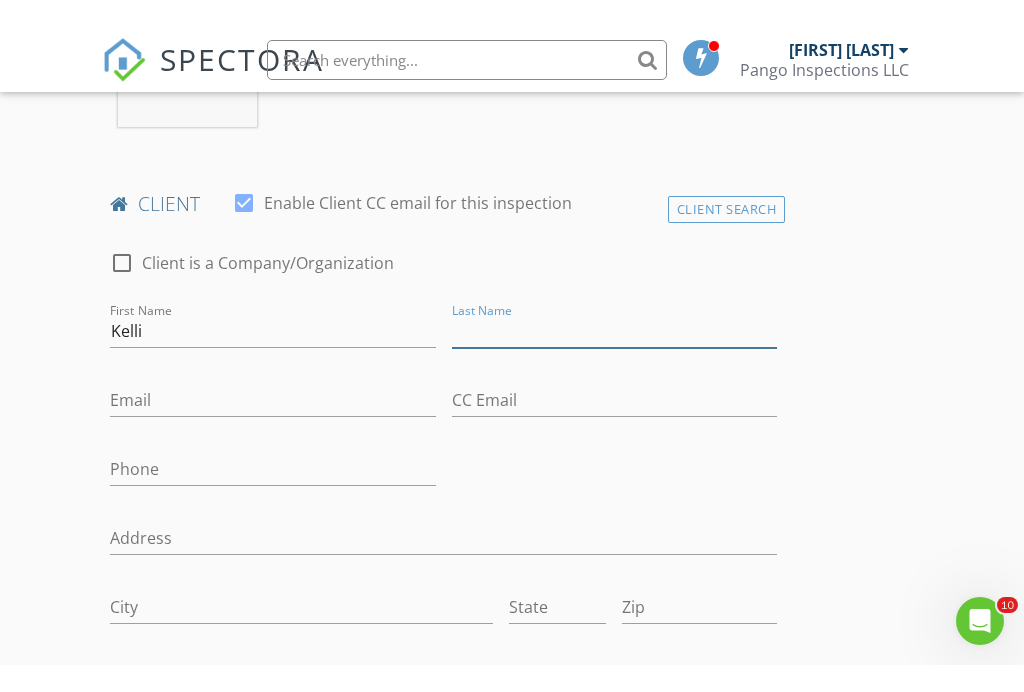 scroll, scrollTop: 950, scrollLeft: 0, axis: vertical 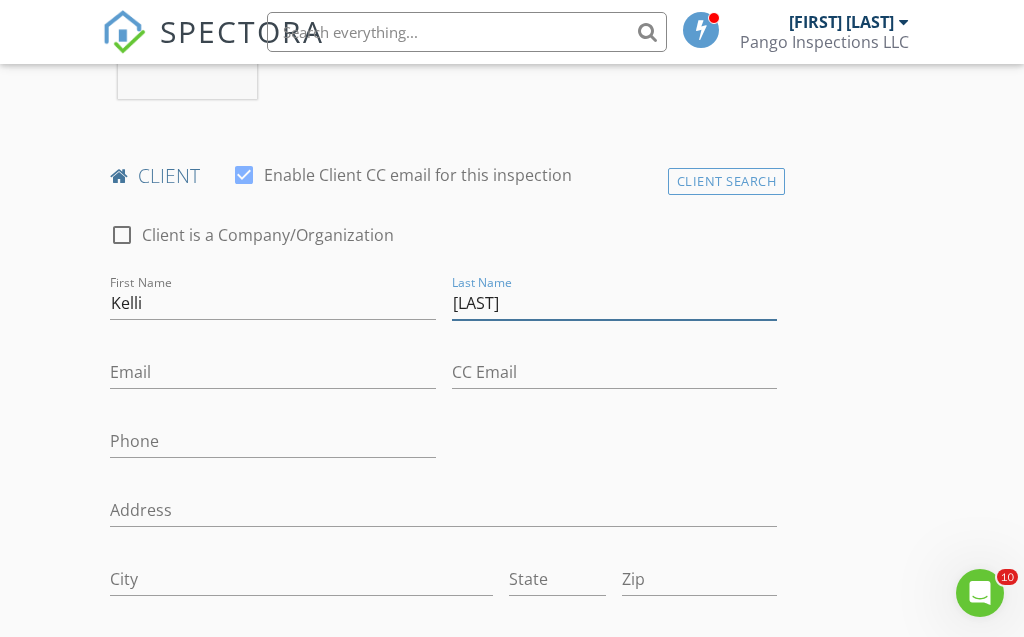 type on "[LAST]" 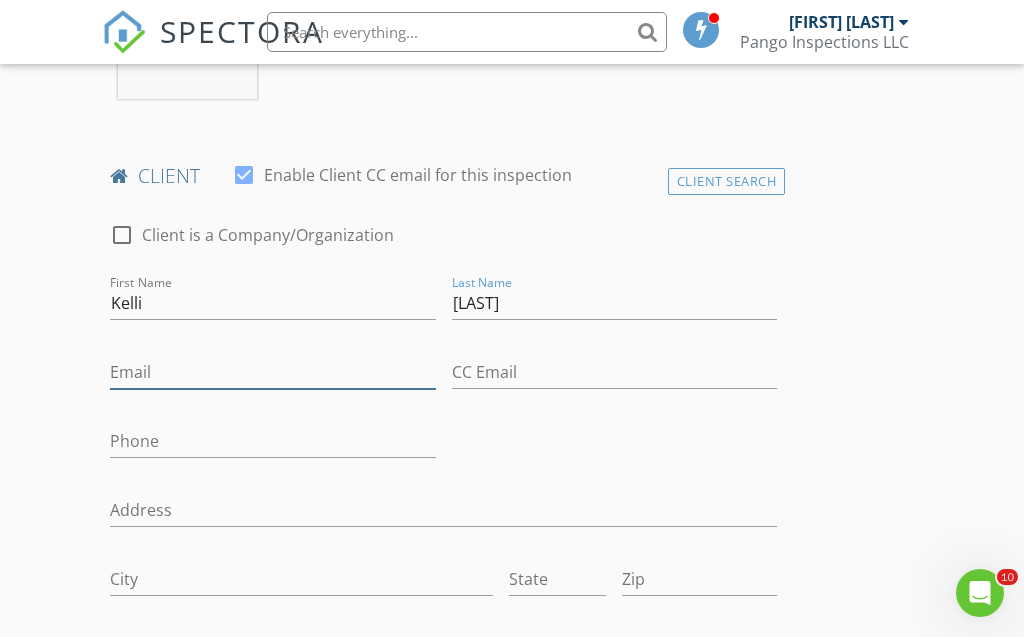 click on "Email" at bounding box center [272, 372] 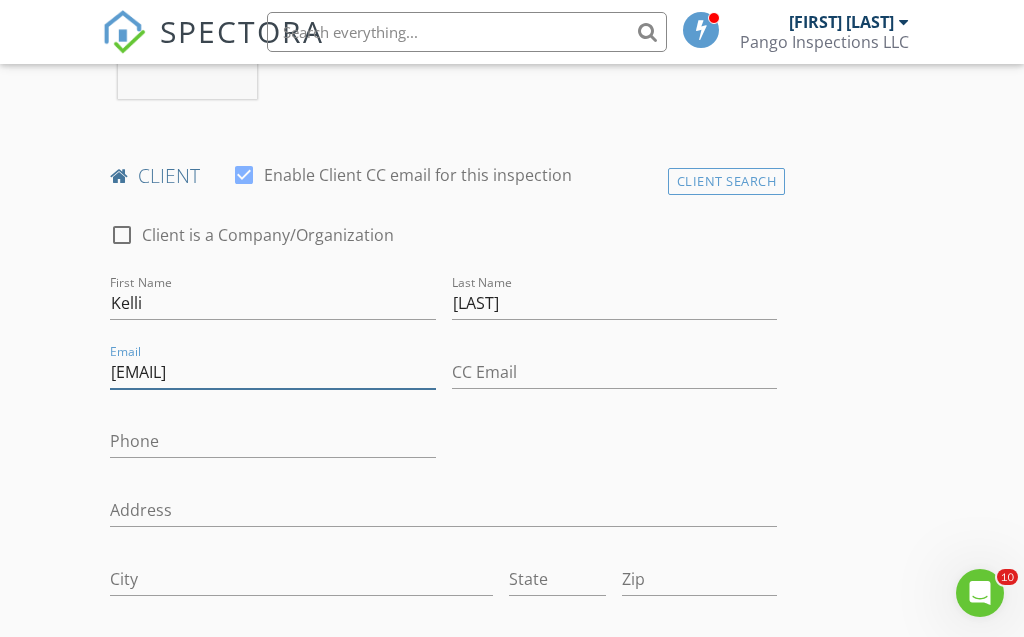 type on "Kelli.marquardt16@gmail.com" 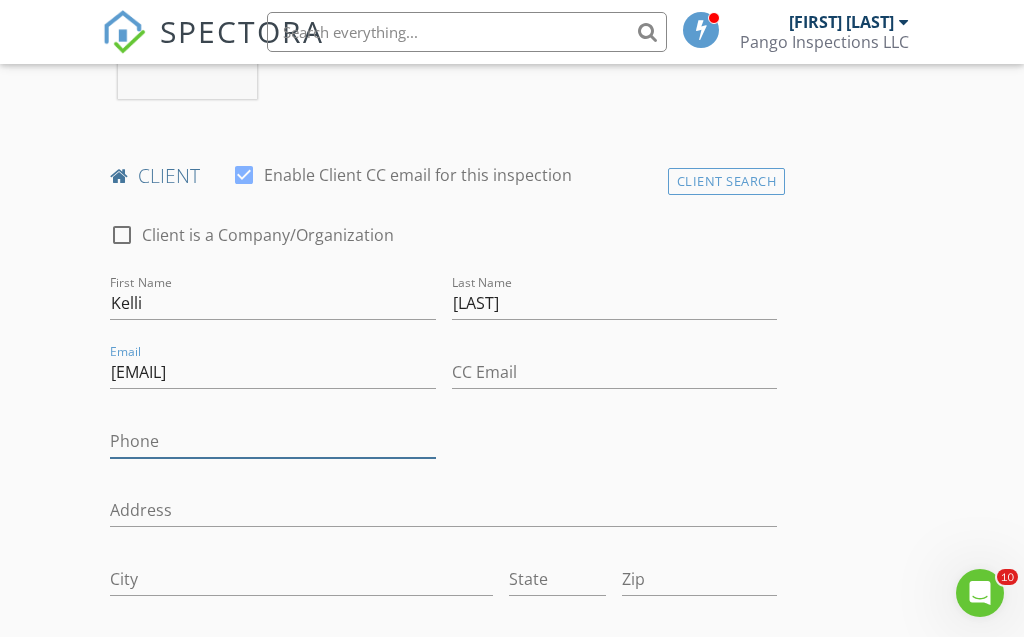 click on "Phone" at bounding box center [272, 441] 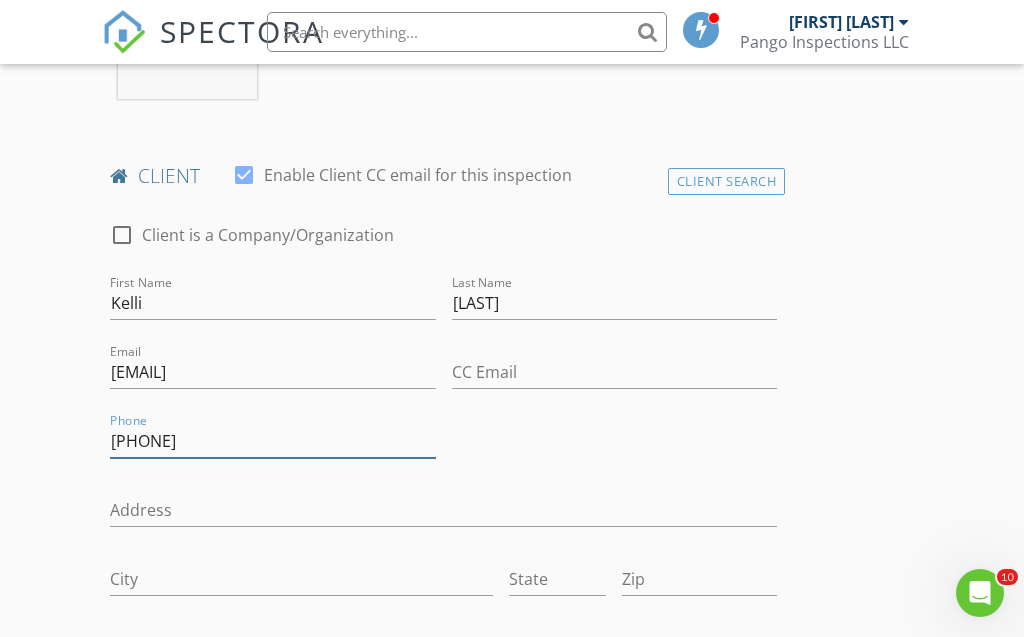 type on "[PHONE]" 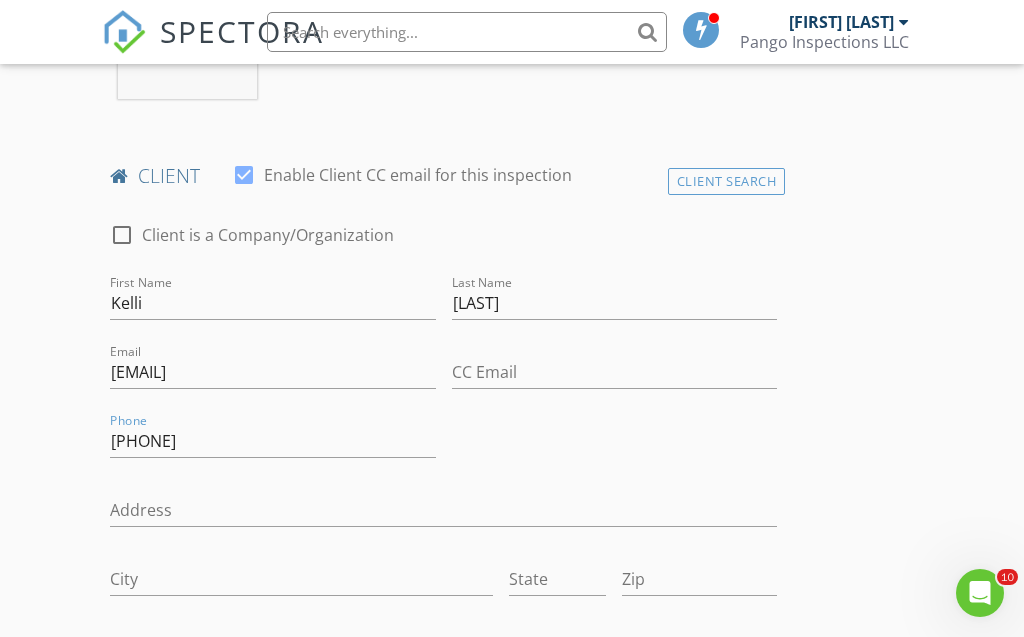 click on "New Inspection
Click here to use the New Order Form
INSPECTOR(S)
check_box   Louis Panagopoulos   PRIMARY   Louis Panagopoulos arrow_drop_down   check_box_outline_blank Louis Panagopoulos specifically requested
Date/Time
Location
Address Search       Address 18 W Appletree Ln   Unit   City Arlington Heights   State IL   Zip 60004   County Cook     Square Feet 2259   Year Built 1972   Foundation arrow_drop_down     Louis Panagopoulos     2.8 miles     (7 minutes)
client
check_box Enable Client CC email for this inspection   Client Search     check_box_outline_blank Client is a Company/Organization     First Name Kelli   Last Name Marquardt   Email Kelli.marquardt16@gmail.com   CC Email   Phone 303-257-0536   Address   City   State   Zip       Notes   Private Notes
ADD ADDITIONAL client" at bounding box center [512, 1031] 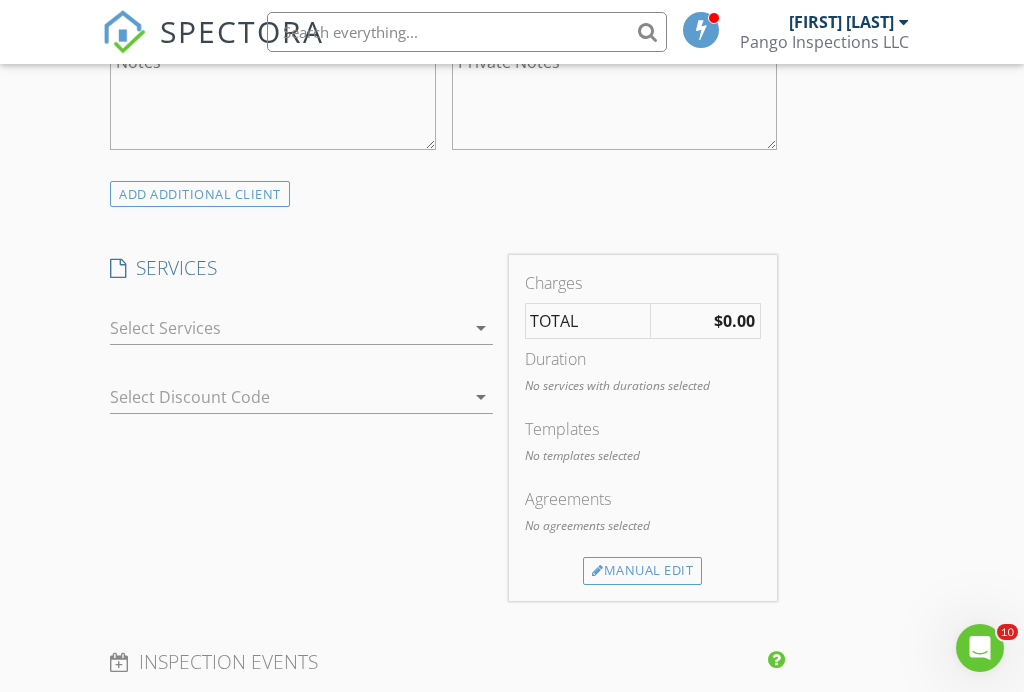 scroll, scrollTop: 1616, scrollLeft: 0, axis: vertical 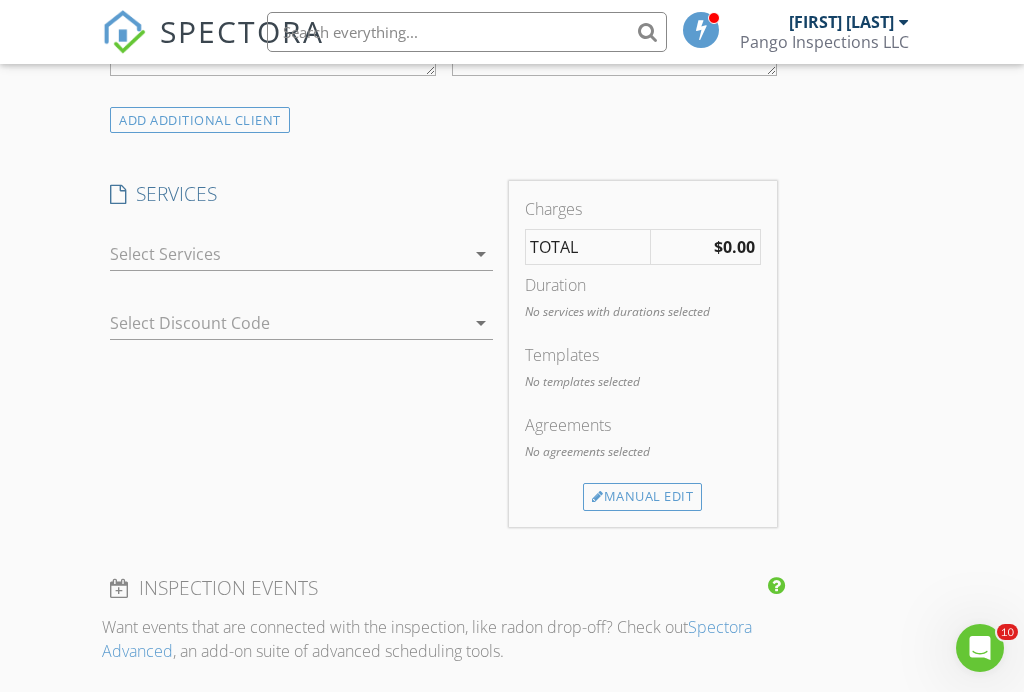 click at bounding box center (287, 254) 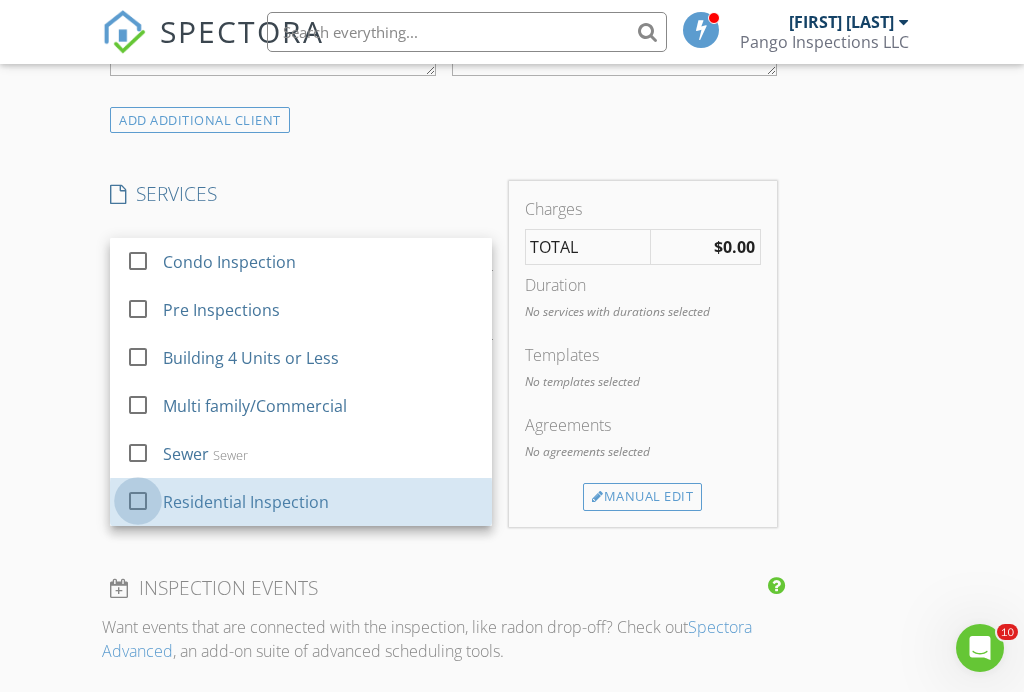 click at bounding box center [138, 500] 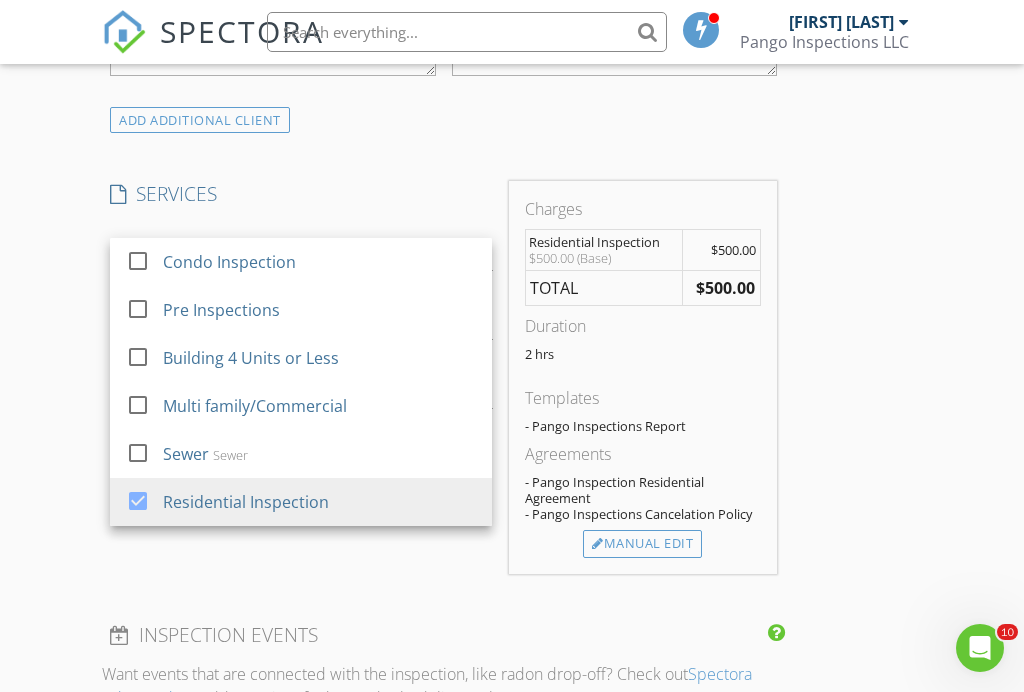 click on "New Inspection
Click here to use the New Order Form
INSPECTOR(S)
check_box   Louis Panagopoulos   PRIMARY   Louis Panagopoulos arrow_drop_down   check_box_outline_blank Louis Panagopoulos specifically requested
Date/Time
Location
Address Search       Address 18 W Appletree Ln   Unit   City Arlington Heights   State IL   Zip 60004   County Cook     Square Feet 2259   Year Built 1972   Foundation arrow_drop_down     Louis Panagopoulos     2.8 miles     (7 minutes)
client
check_box Enable Client CC email for this inspection   Client Search     check_box_outline_blank Client is a Company/Organization     First Name Kelli   Last Name Marquardt   Email Kelli.marquardt16@gmail.com   CC Email   Phone 303-257-0536   Address   City   State   Zip       Notes   Private Notes
ADD ADDITIONAL client" at bounding box center [512, 388] 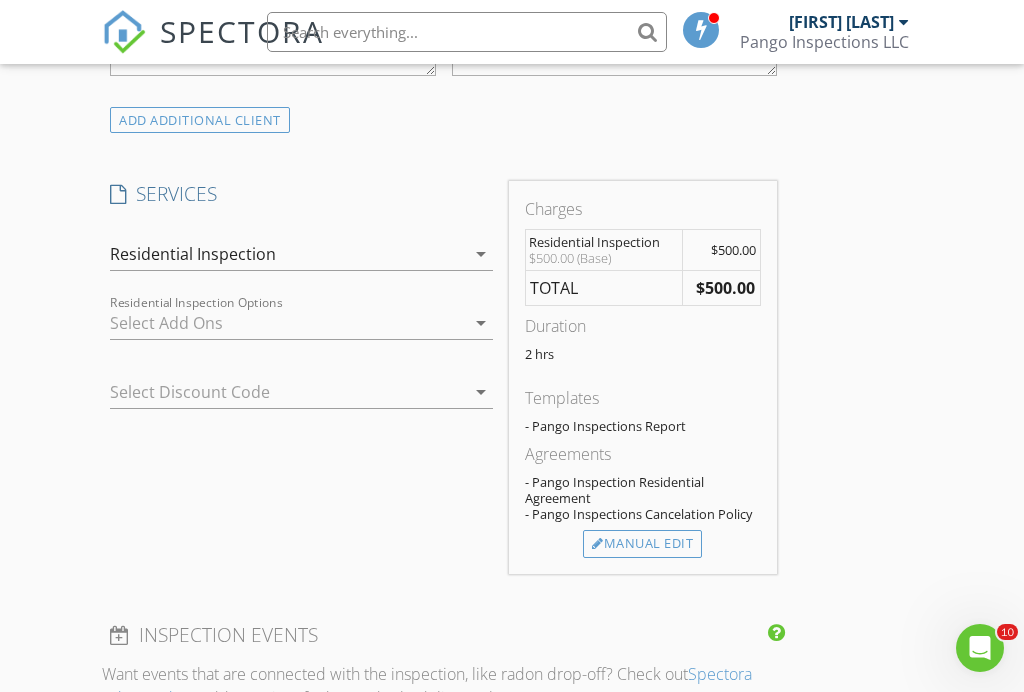 click at bounding box center (287, 323) 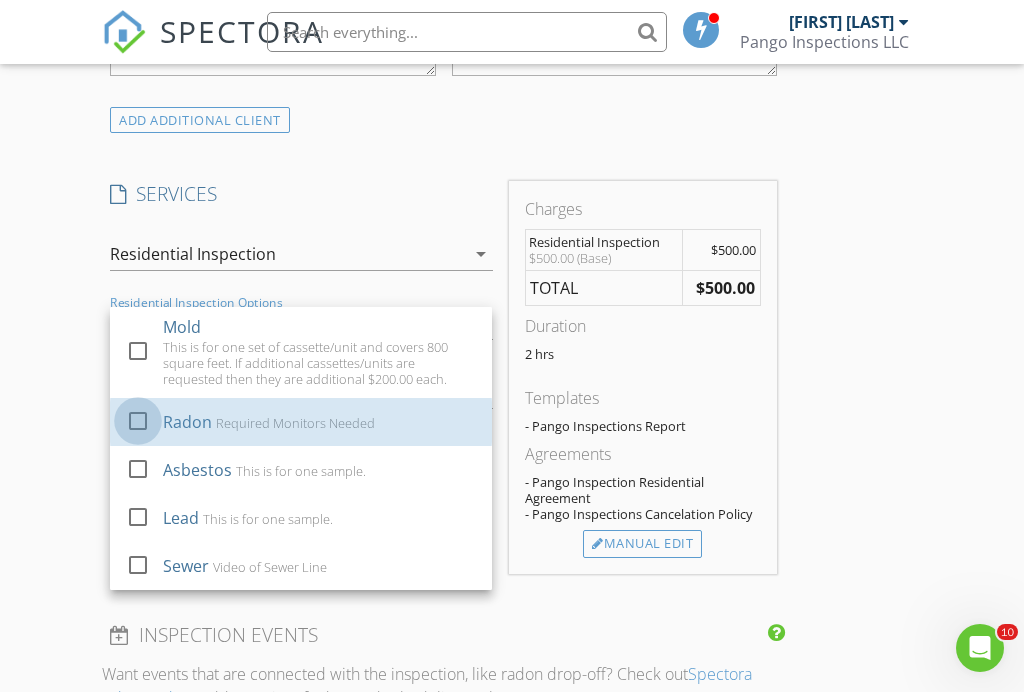 click at bounding box center [138, 420] 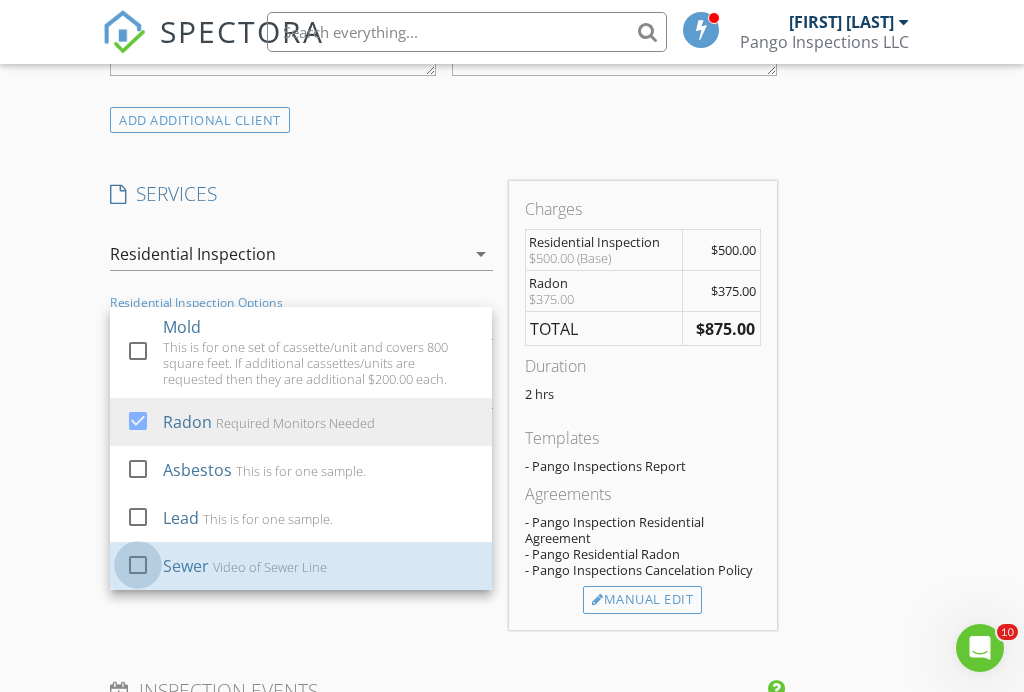 click at bounding box center (138, 564) 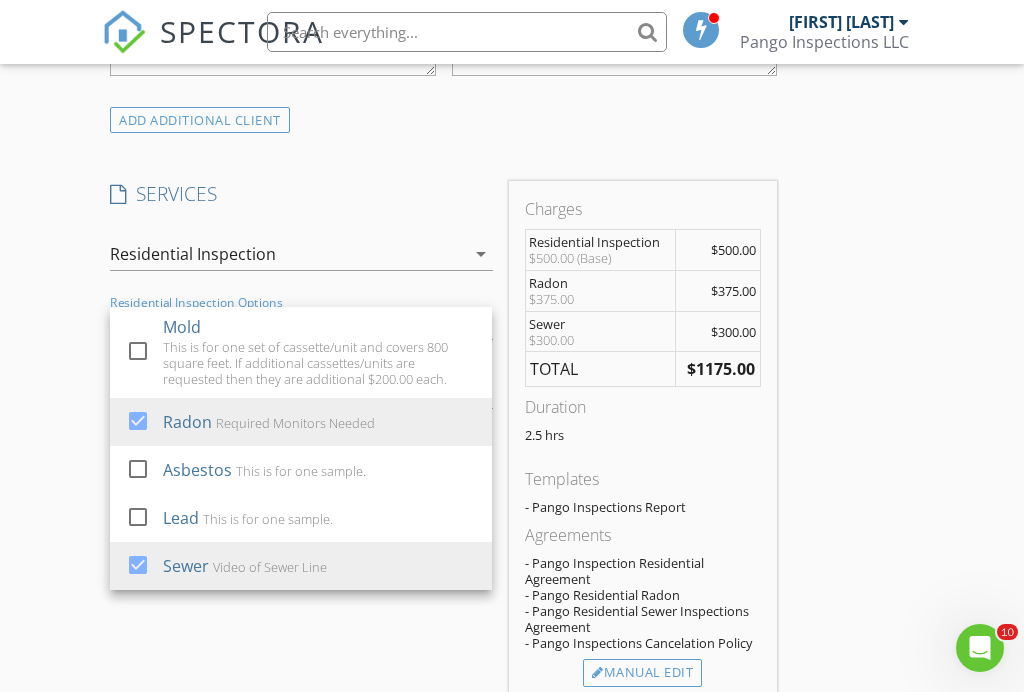 click on "New Inspection
Click here to use the New Order Form
INSPECTOR(S)
check_box   Louis Panagopoulos   PRIMARY   Louis Panagopoulos arrow_drop_down   check_box_outline_blank Louis Panagopoulos specifically requested
Date/Time
Location
Address Search       Address 18 W Appletree Ln   Unit   City Arlington Heights   State IL   Zip 60004   County Cook     Square Feet 2259   Year Built 1972   Foundation arrow_drop_down     Louis Panagopoulos     2.8 miles     (7 minutes)
client
check_box Enable Client CC email for this inspection   Client Search     check_box_outline_blank Client is a Company/Organization     First Name Kelli   Last Name Marquardt   Email Kelli.marquardt16@gmail.com   CC Email   Phone 303-257-0536   Address   City   State   Zip       Notes   Private Notes
ADD ADDITIONAL client" at bounding box center [512, 453] 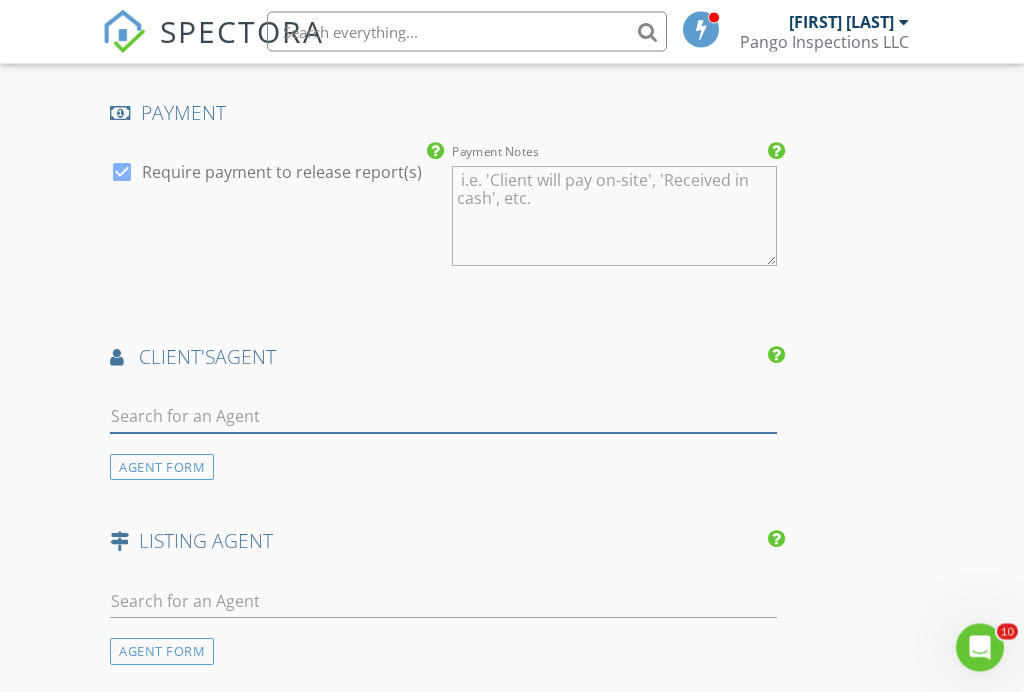 click at bounding box center (443, 417) 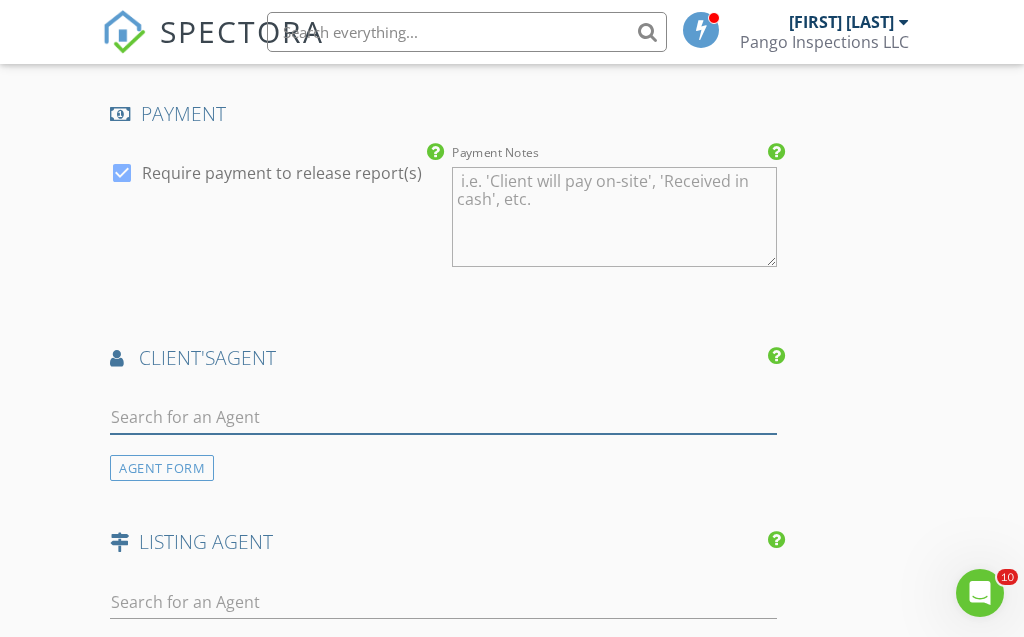 scroll, scrollTop: 2419, scrollLeft: 0, axis: vertical 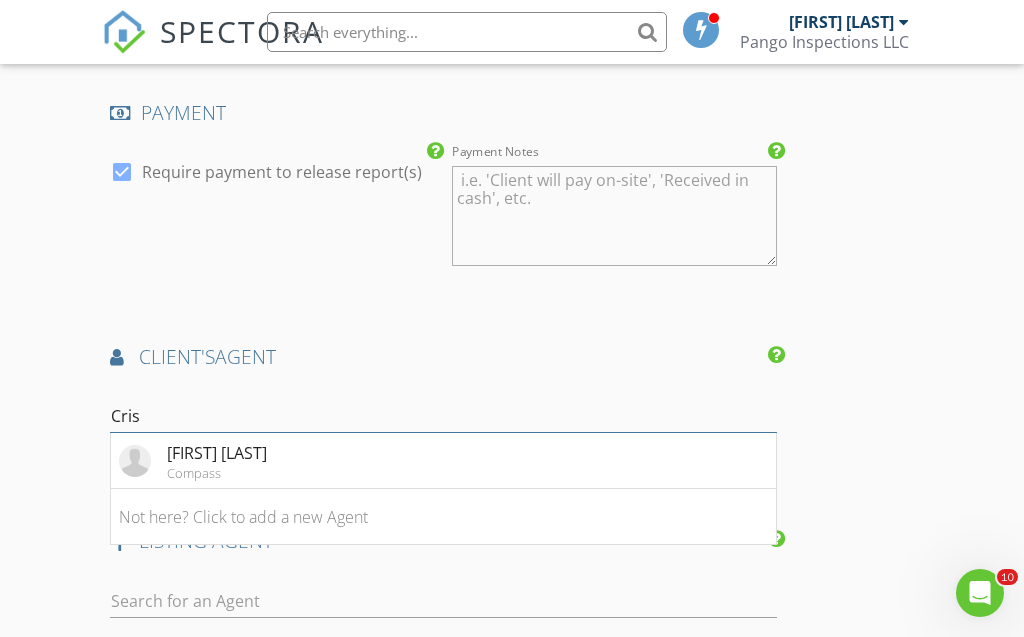 type on "Crist" 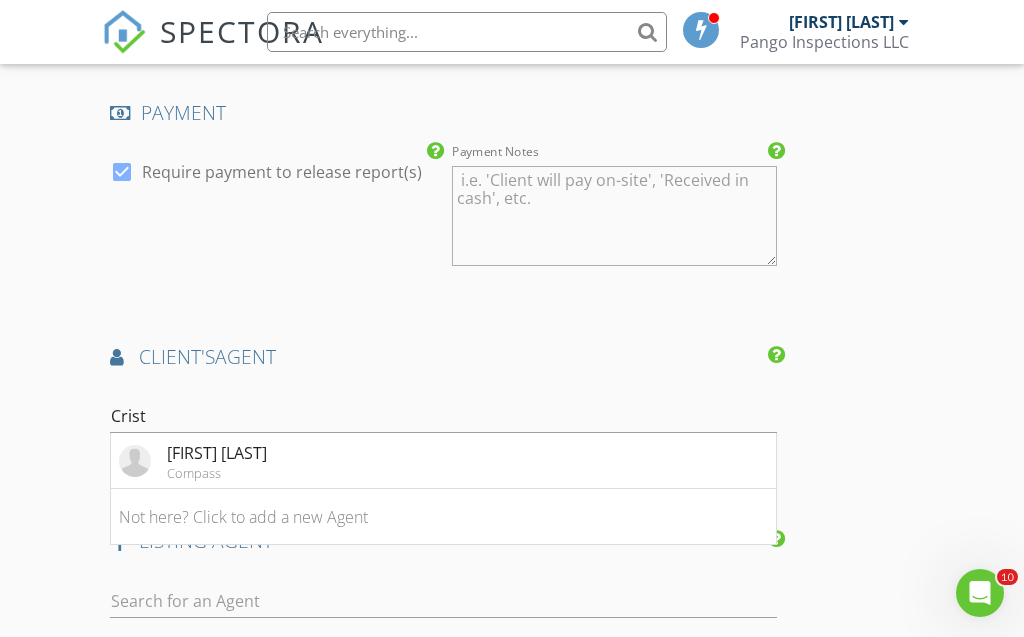 click on "[FIRST] [LAST]" at bounding box center (217, 453) 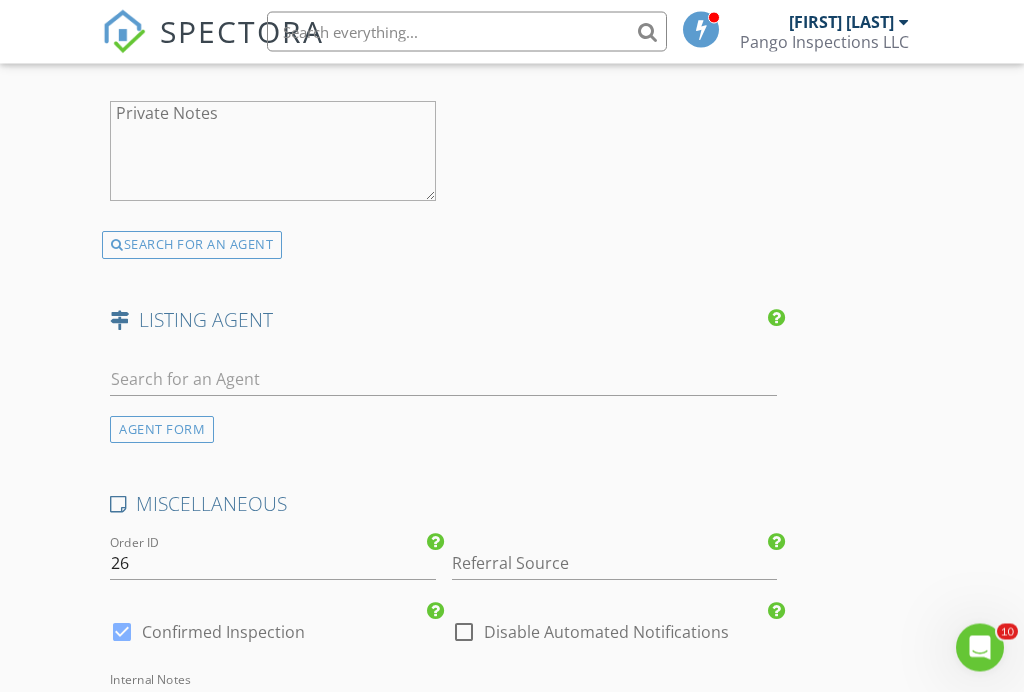 scroll, scrollTop: 3245, scrollLeft: 0, axis: vertical 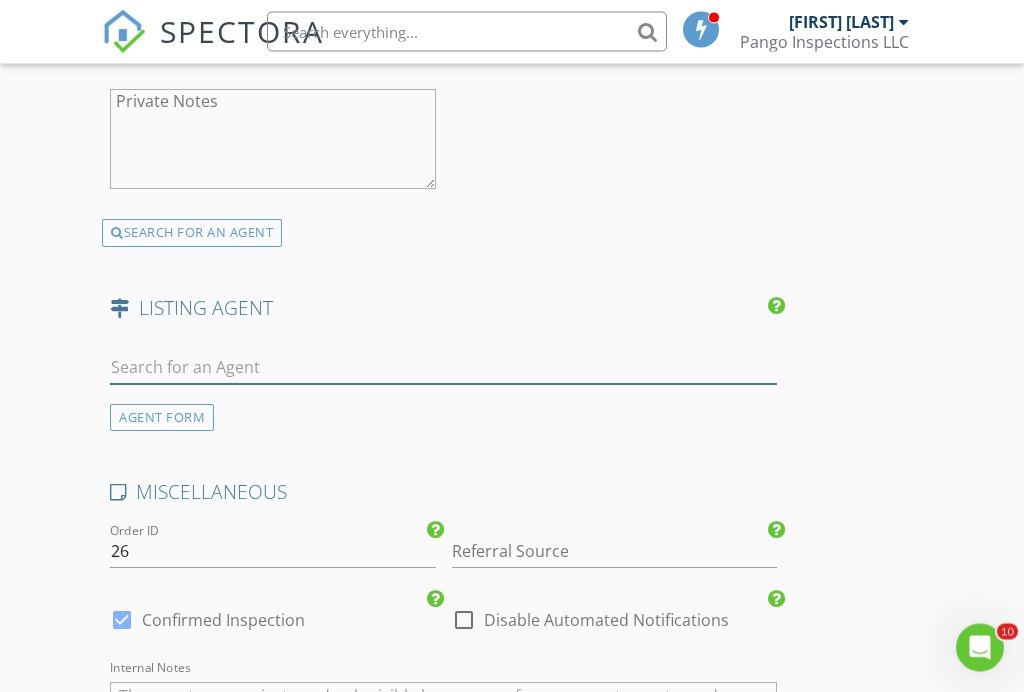 click at bounding box center [443, 368] 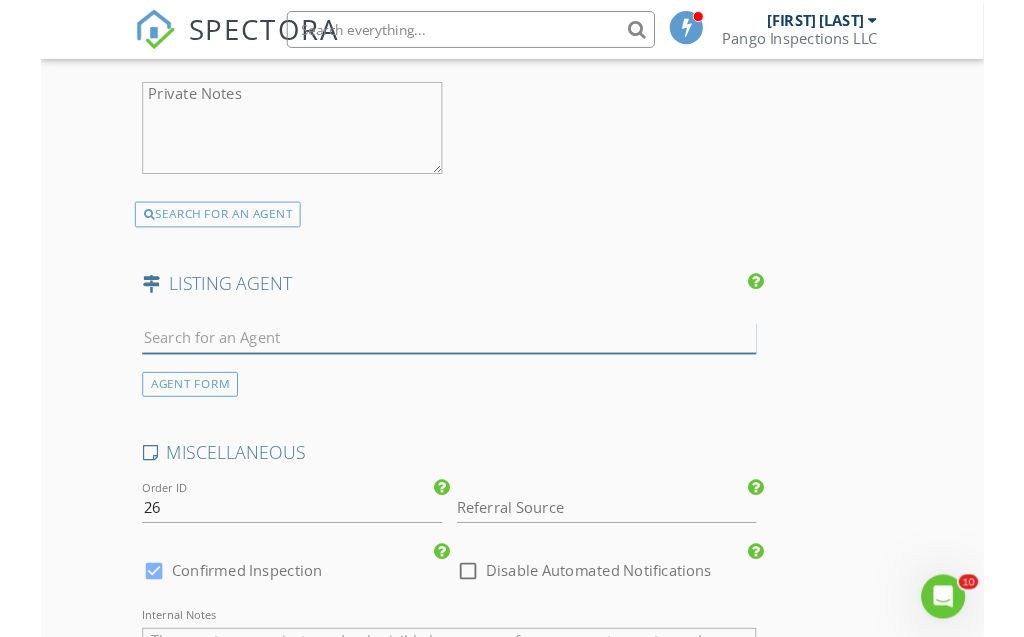 scroll, scrollTop: 3246, scrollLeft: 0, axis: vertical 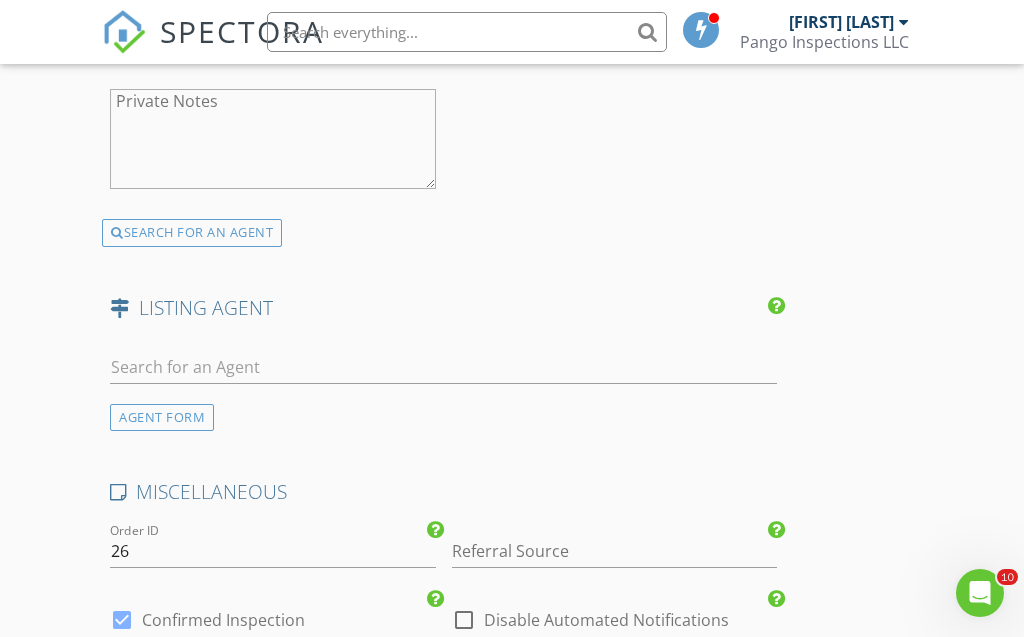 click on "AGENT FORM" at bounding box center [162, 417] 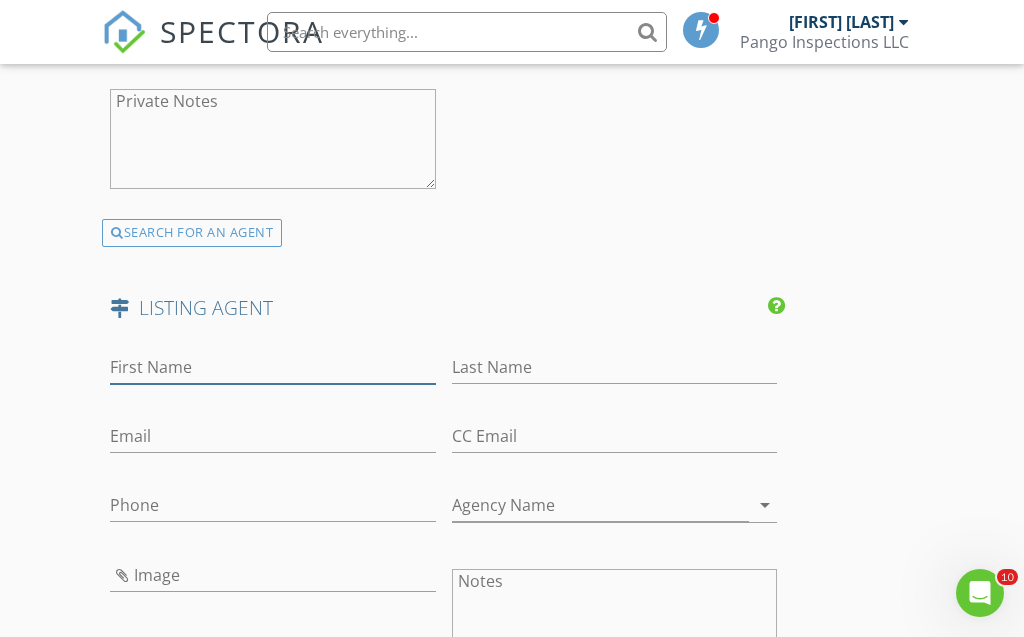 click on "First Name" at bounding box center [272, 367] 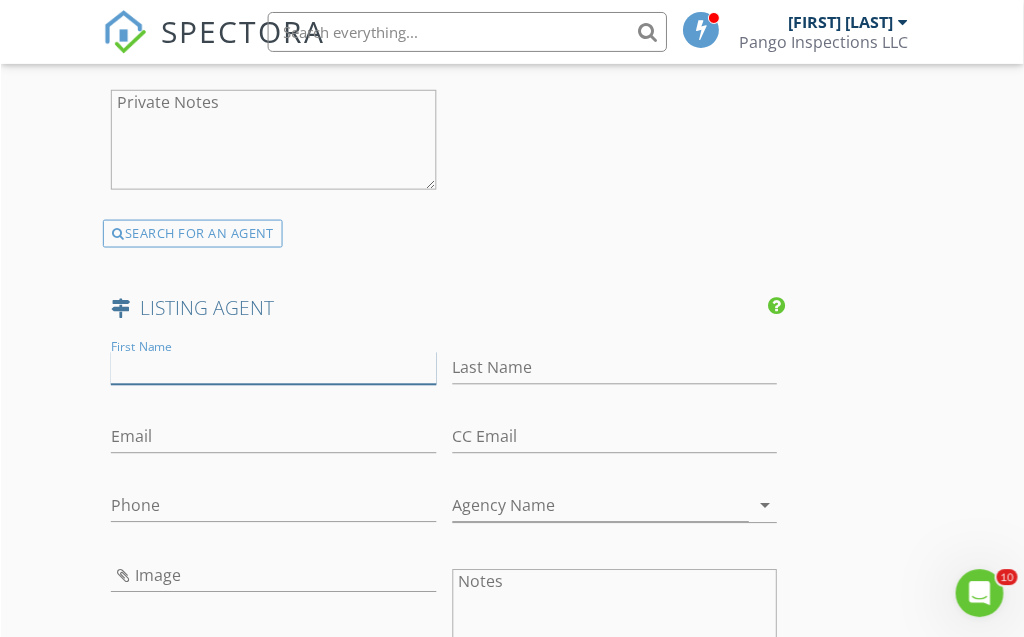 scroll, scrollTop: 3246, scrollLeft: 0, axis: vertical 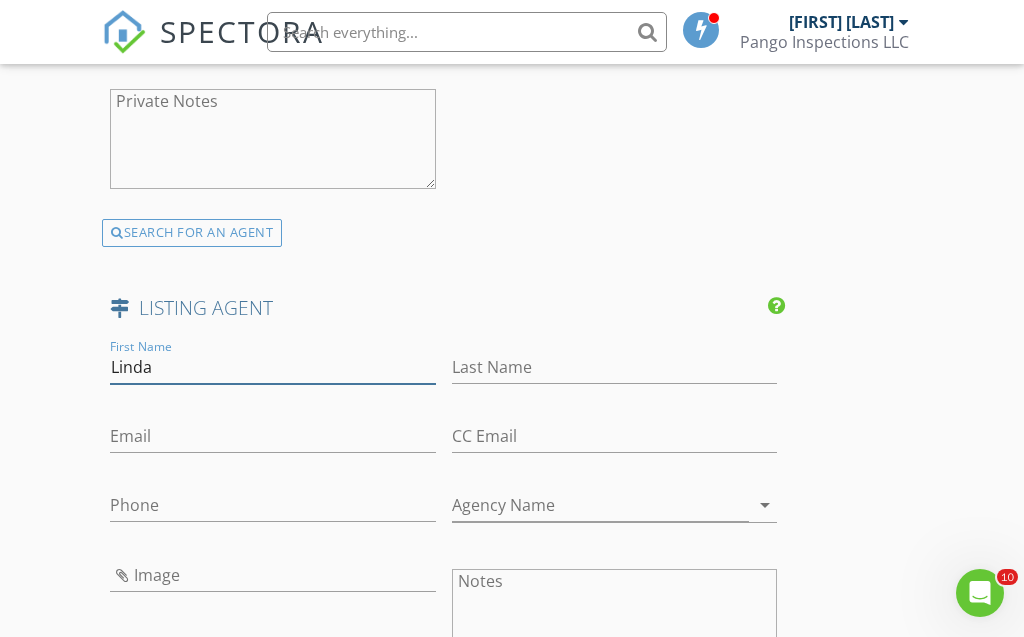 type on "Linda" 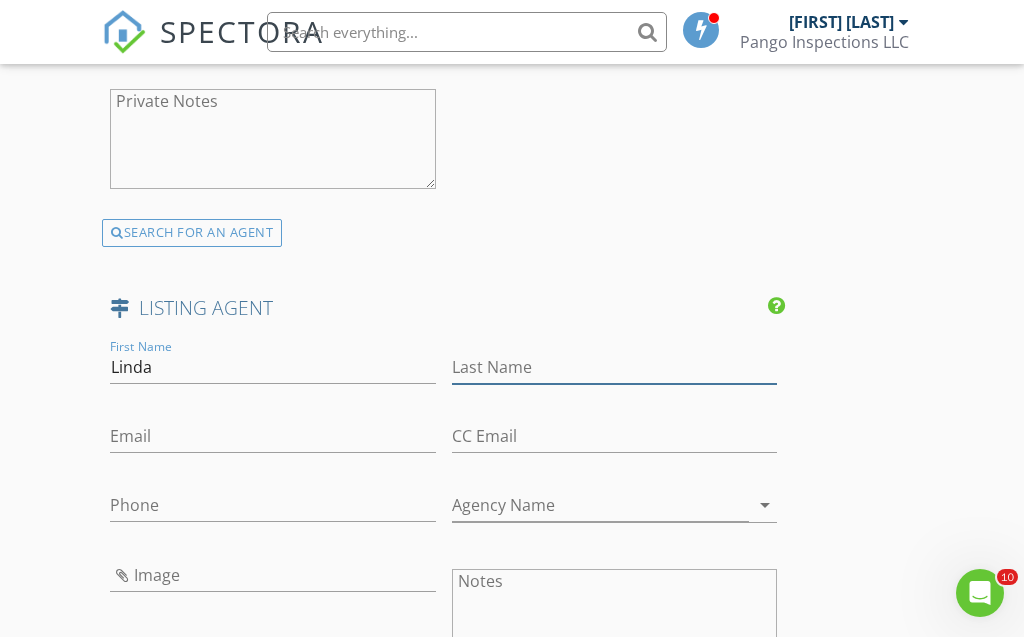click on "Last Name" at bounding box center [614, 367] 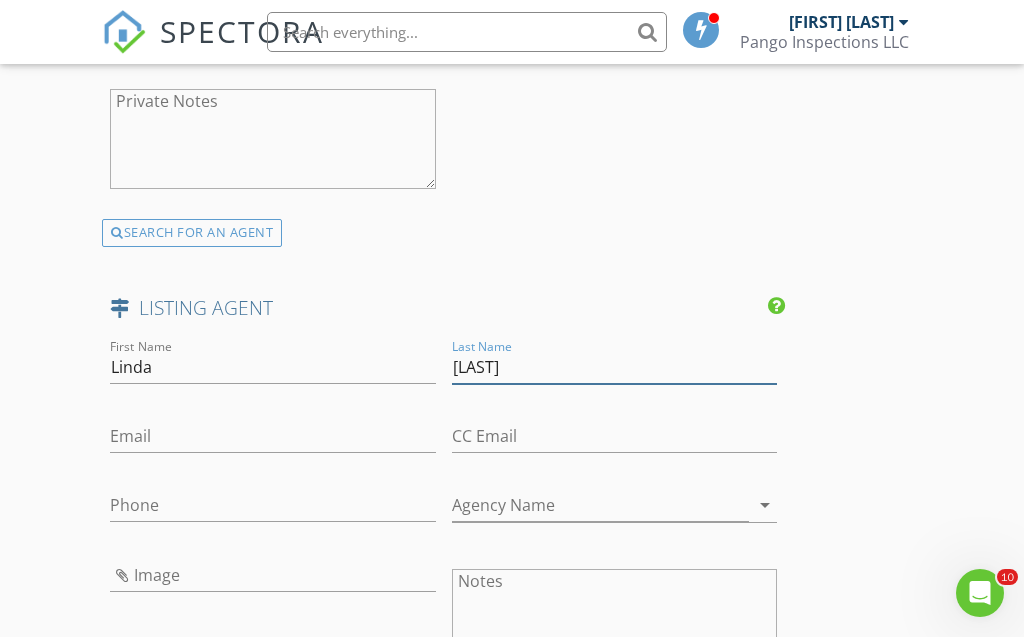type on "Levin" 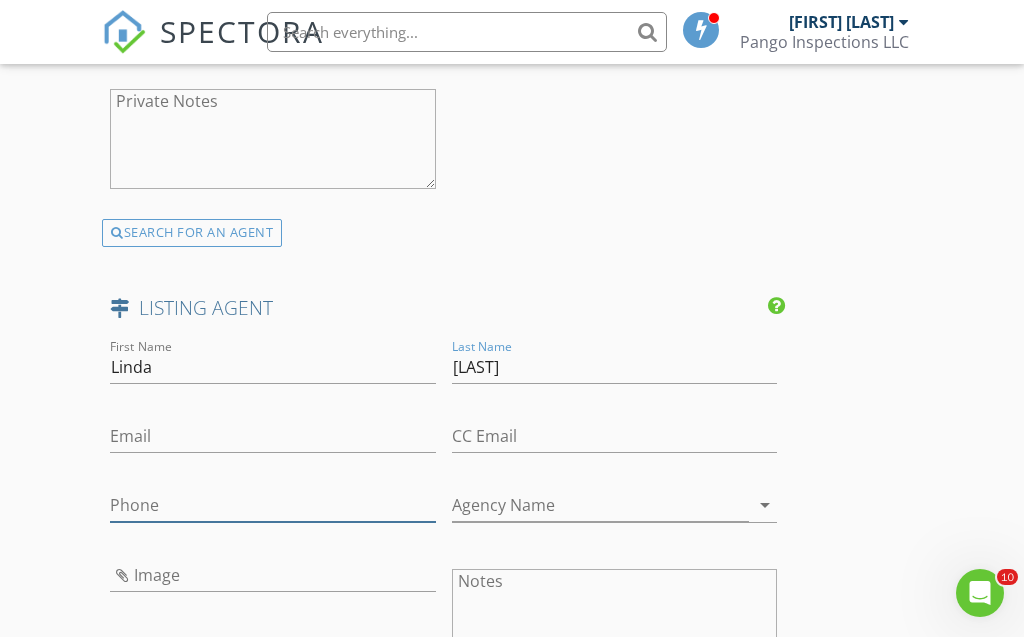 click on "Phone" at bounding box center [272, 505] 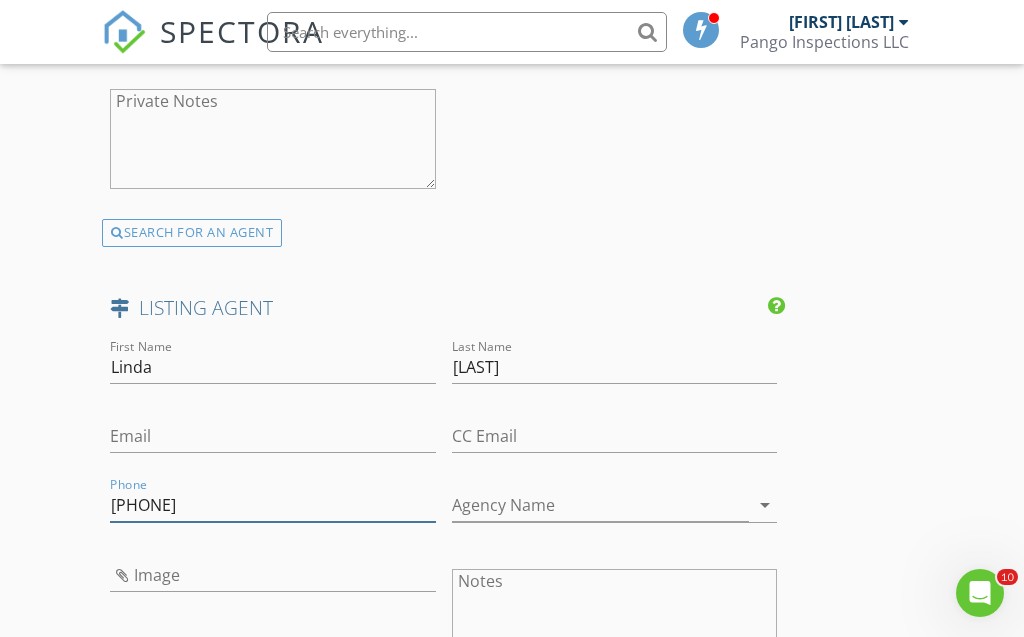 type on "[PHONE]" 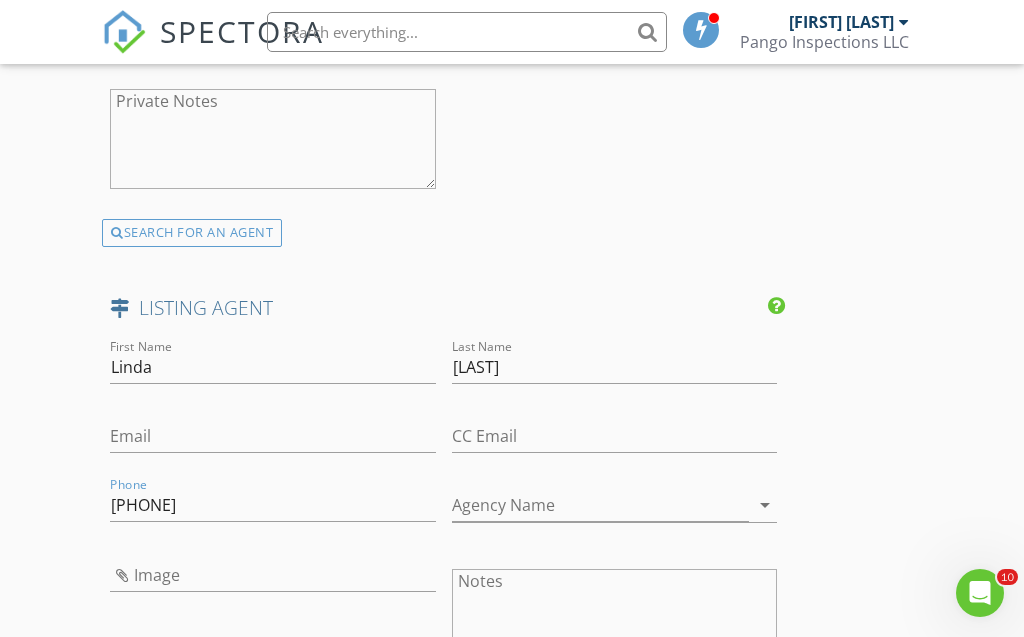 click on "Agency Name arrow_drop_down" at bounding box center [614, 508] 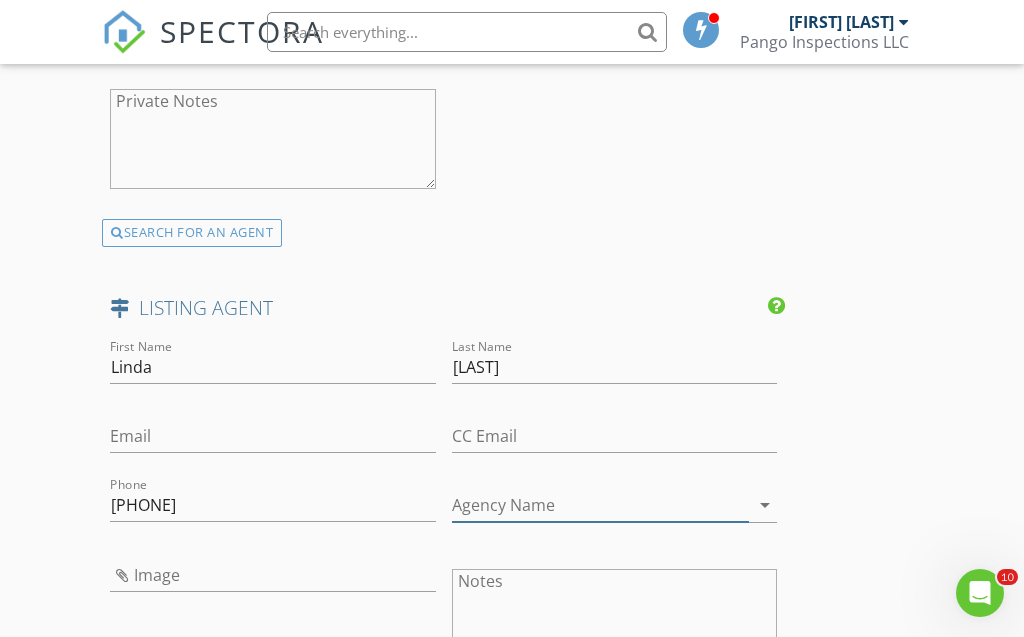 click on "Agency Name" at bounding box center (600, 505) 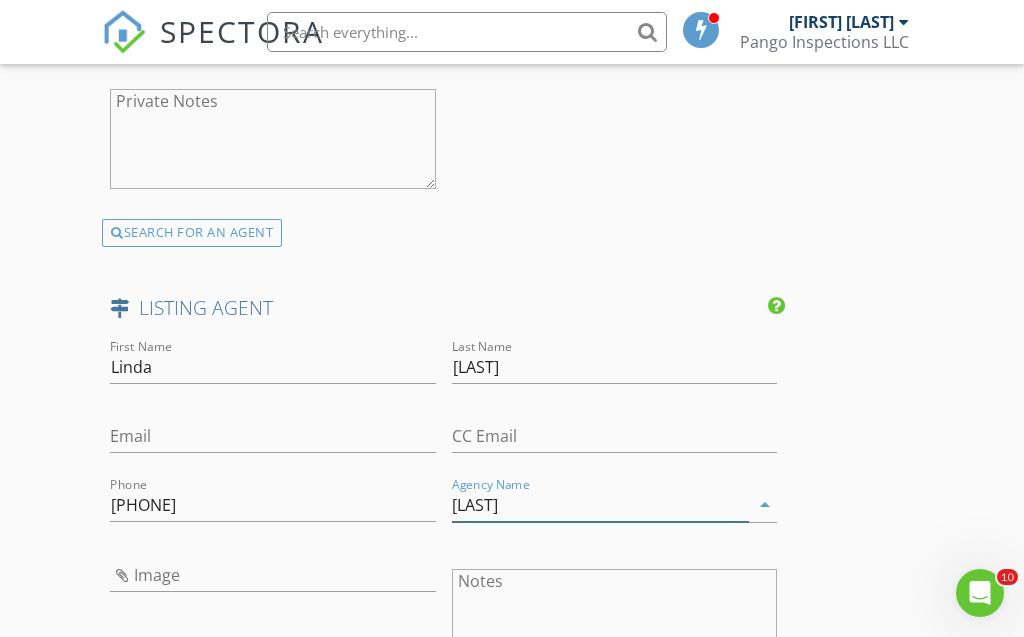 type on "Jameson Sotheby’s Intl Realty" 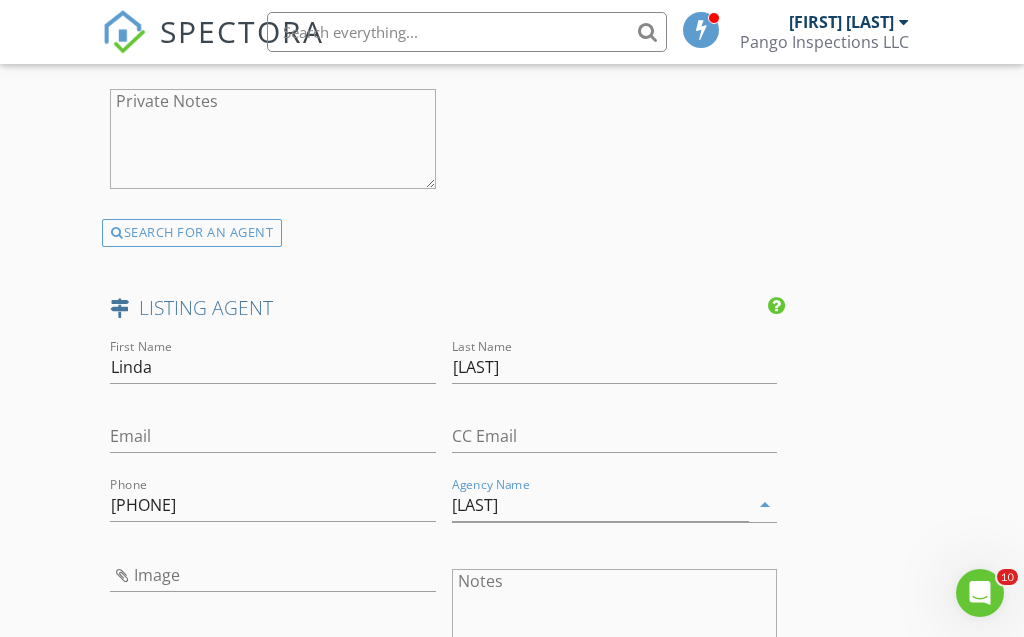 click on "INSPECTOR(S)
check_box   Louis Panagopoulos   PRIMARY   Louis Panagopoulos arrow_drop_down   check_box_outline_blank Louis Panagopoulos specifically requested
Date/Time
Location
Address Search       Address 18 W Appletree Ln   Unit   City Arlington Heights   State IL   Zip 60004   County Cook     Square Feet 2259   Year Built 1972   Foundation arrow_drop_down     Louis Panagopoulos     2.8 miles     (7 minutes)
client
check_box Enable Client CC email for this inspection   Client Search     check_box_outline_blank Client is a Company/Organization     First Name Kelli   Last Name Marquardt   Email Kelli.marquardt16@gmail.com   CC Email   Phone 303-257-0536   Address   City   State   Zip       Notes   Private Notes
ADD ADDITIONAL client
SERVICES
check_box_outline_blank" at bounding box center [511, -620] 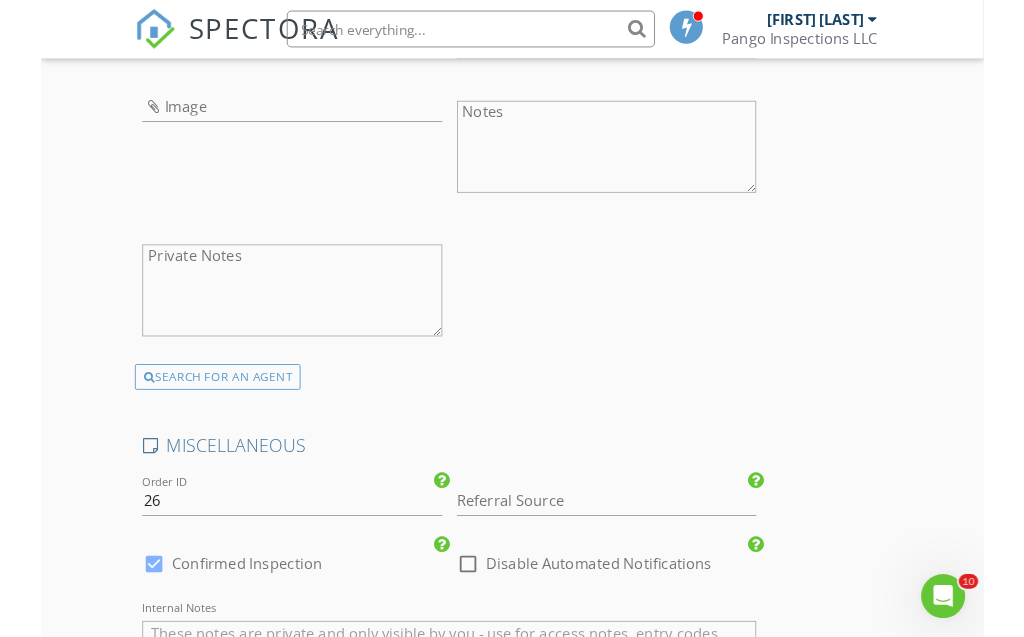 scroll, scrollTop: 3742, scrollLeft: 0, axis: vertical 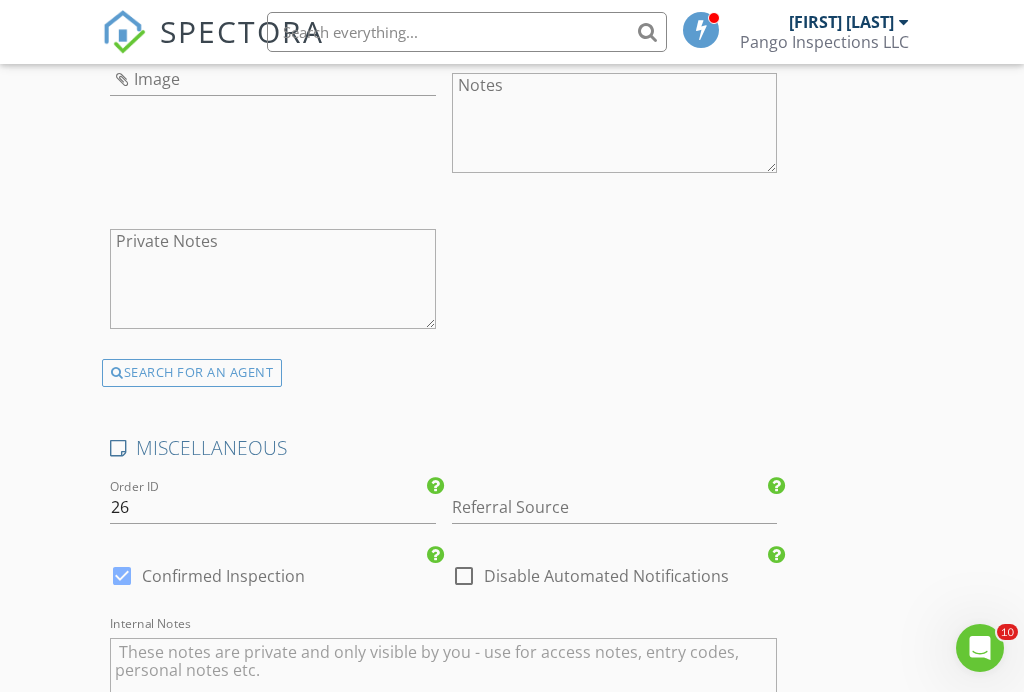 click on "New Inspection
Click here to use the New Order Form
INSPECTOR(S)
check_box   Louis Panagopoulos   PRIMARY   Louis Panagopoulos arrow_drop_down   check_box_outline_blank Louis Panagopoulos specifically requested
Date/Time
Location
Address Search       Address 18 W Appletree Ln   Unit   City Arlington Heights   State IL   Zip 60004   County Cook     Square Feet 2259   Year Built 1972   Foundation arrow_drop_down     Louis Panagopoulos     2.8 miles     (7 minutes)
client
check_box Enable Client CC email for this inspection   Client Search     check_box_outline_blank Client is a Company/Organization     First Name Kelli   Last Name Marquardt   Email Kelli.marquardt16@gmail.com   CC Email   Phone 303-257-0536   Address   City   State   Zip       Notes   Private Notes
ADD ADDITIONAL client" at bounding box center (512, -1150) 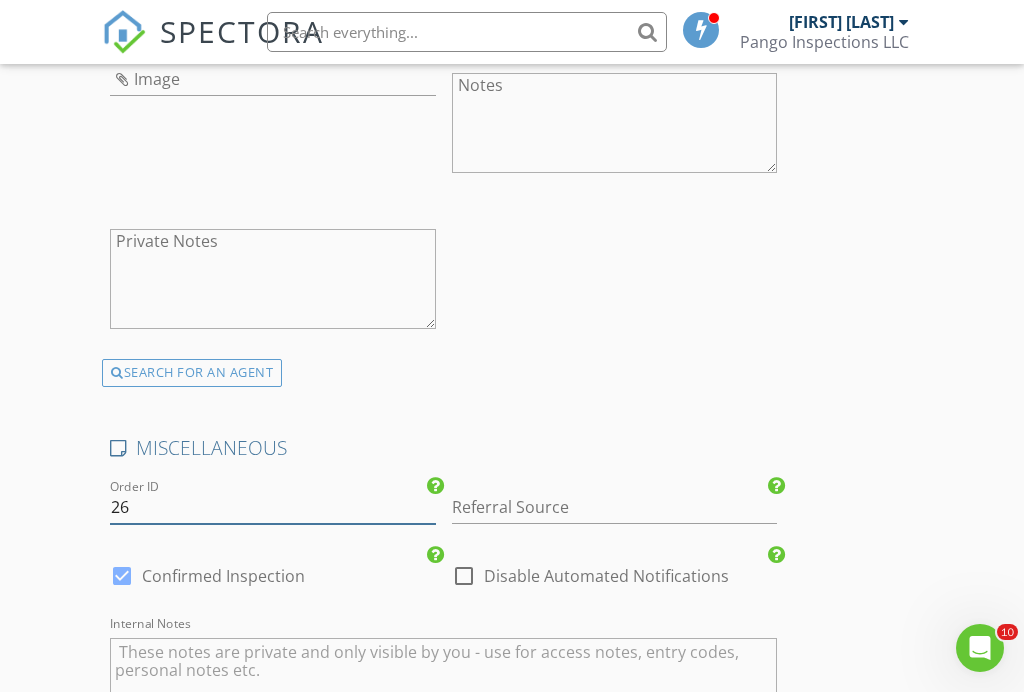 click on "26" at bounding box center [272, 507] 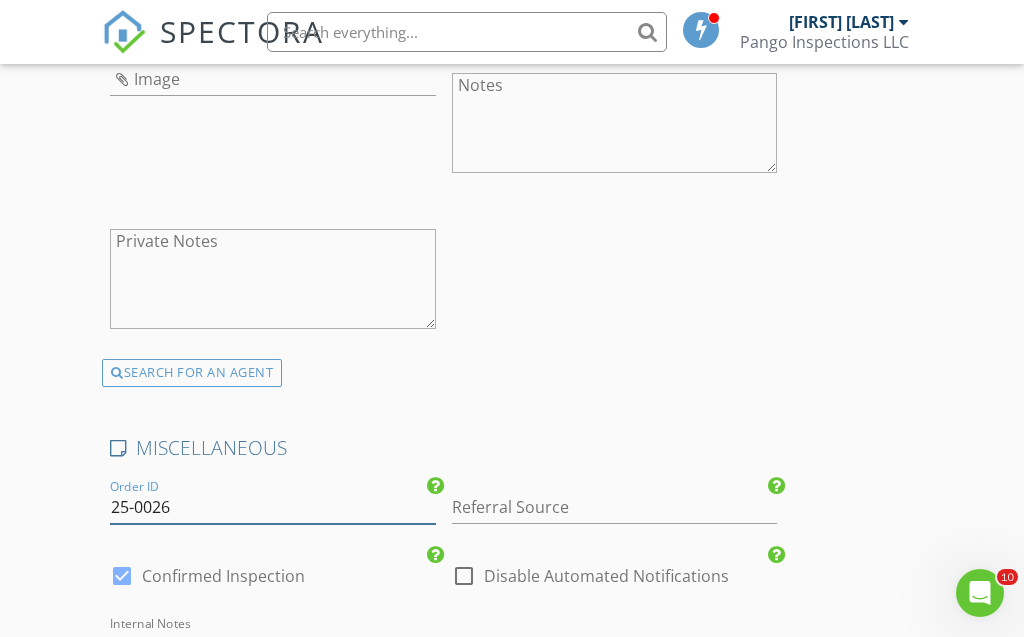 type on "25-0026" 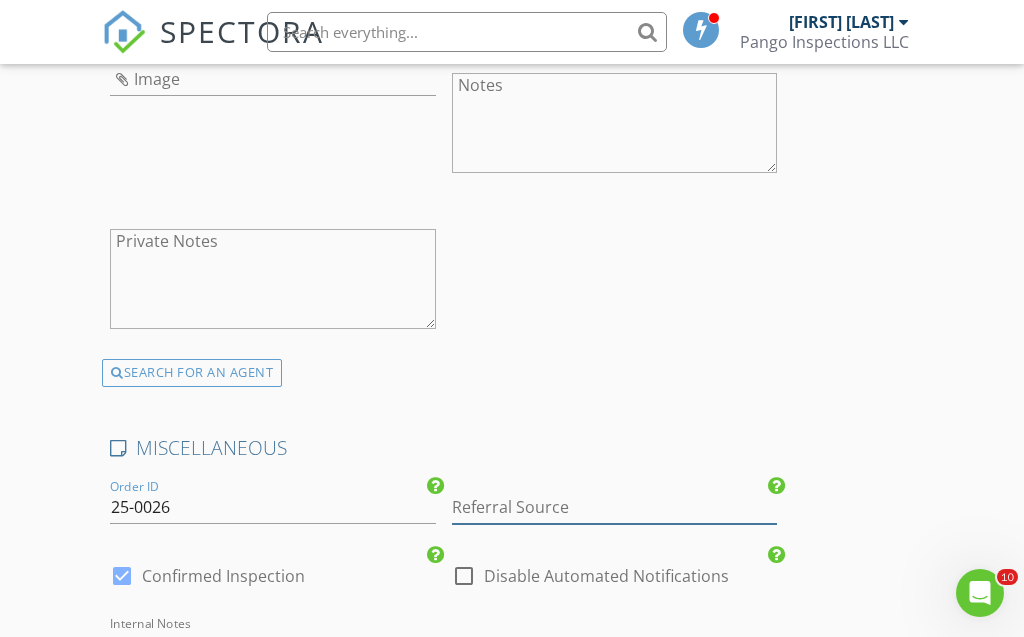 click at bounding box center [614, 507] 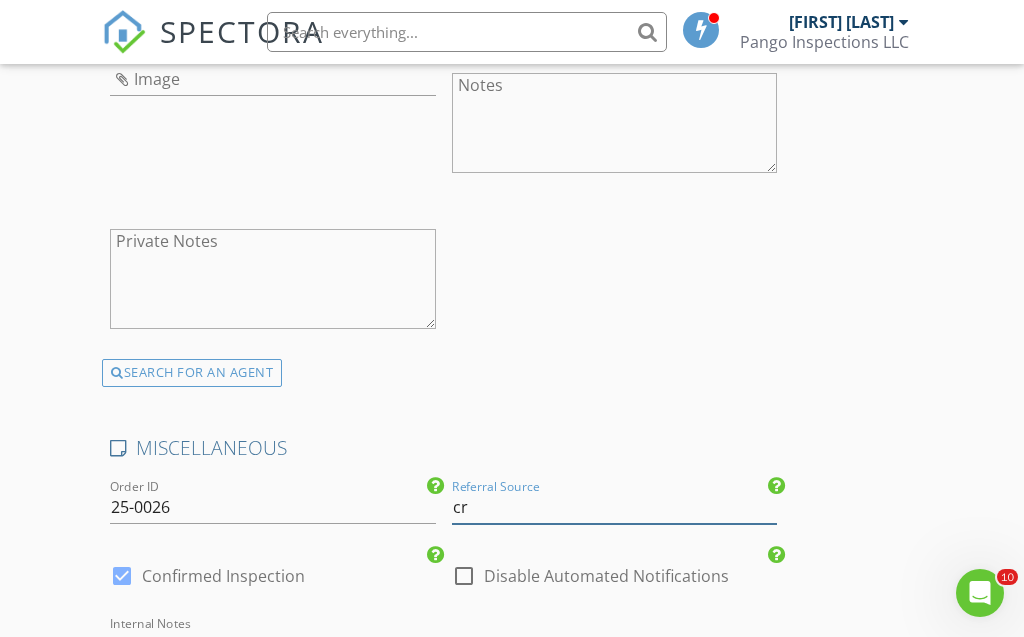 type on "c" 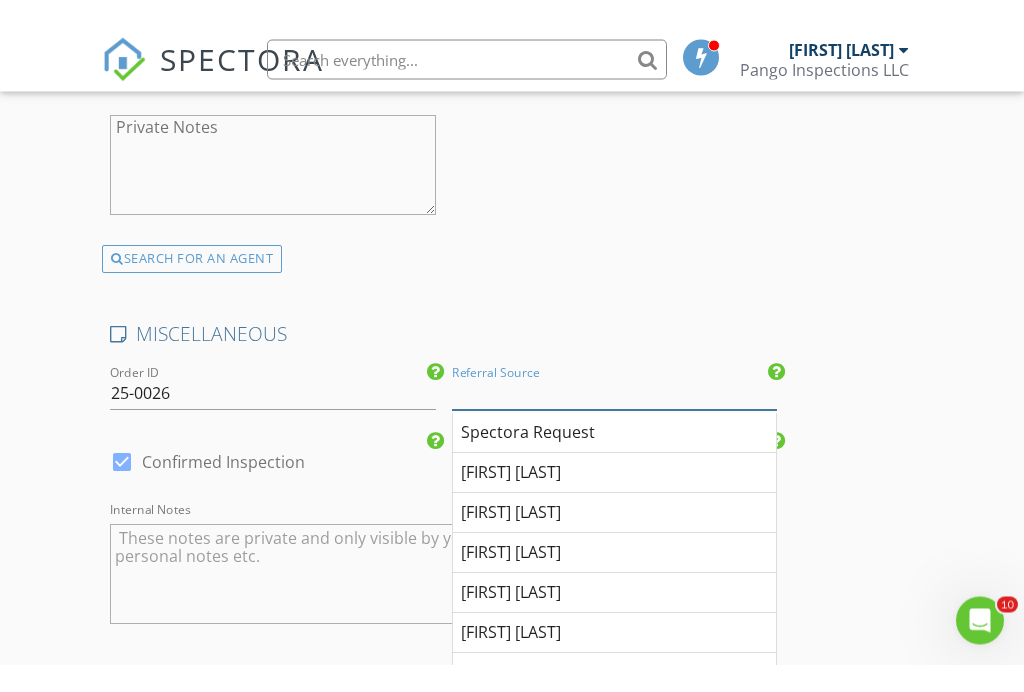 scroll, scrollTop: 3929, scrollLeft: 0, axis: vertical 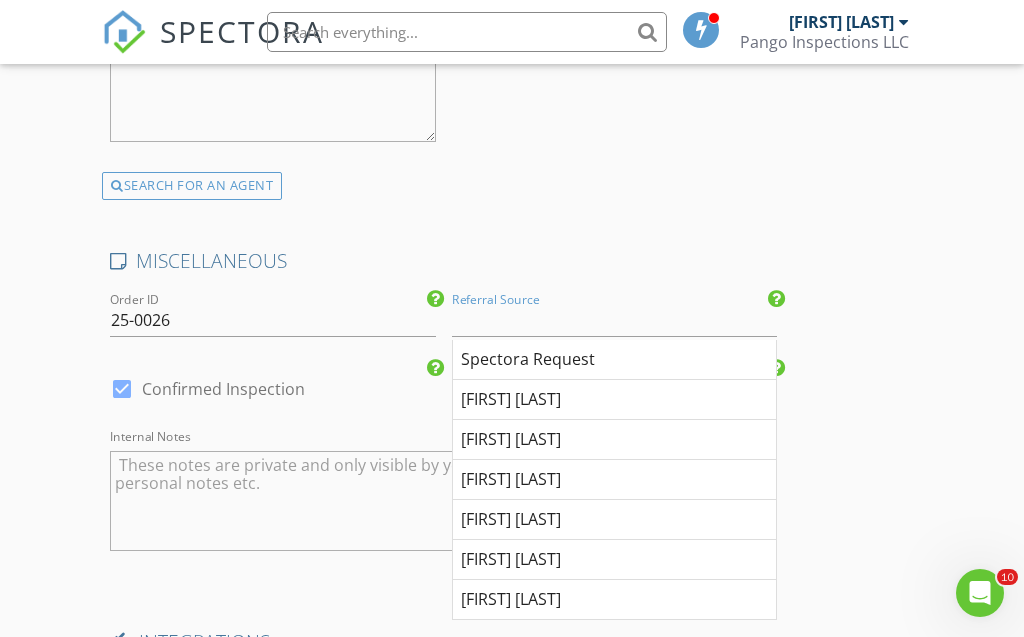 click on "[FIRST] [LAST]" at bounding box center (614, 440) 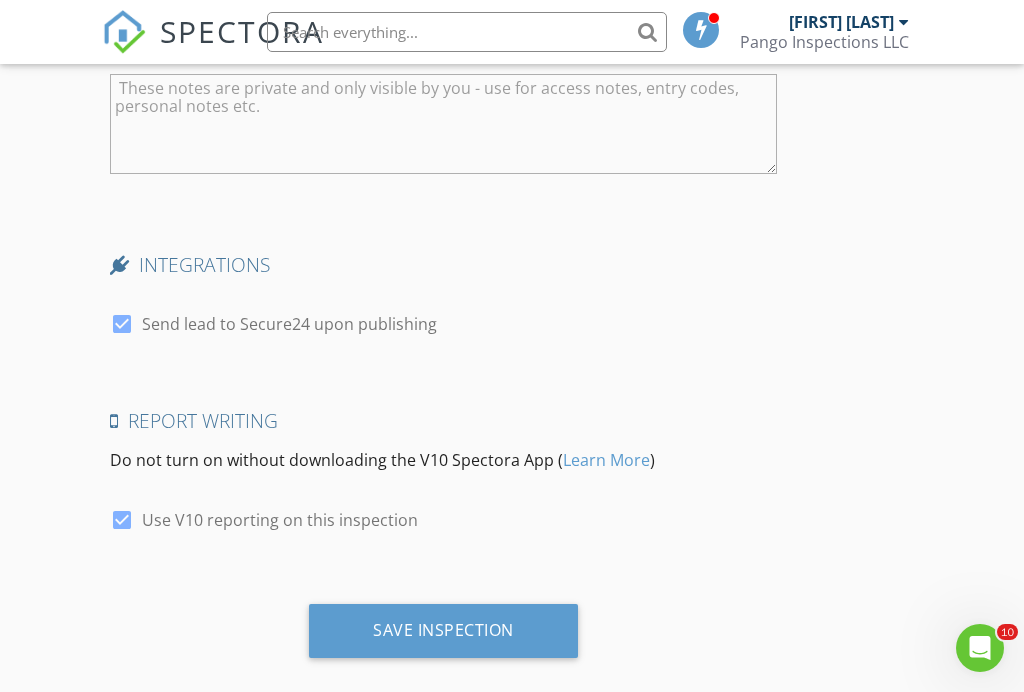 scroll, scrollTop: 4344, scrollLeft: 0, axis: vertical 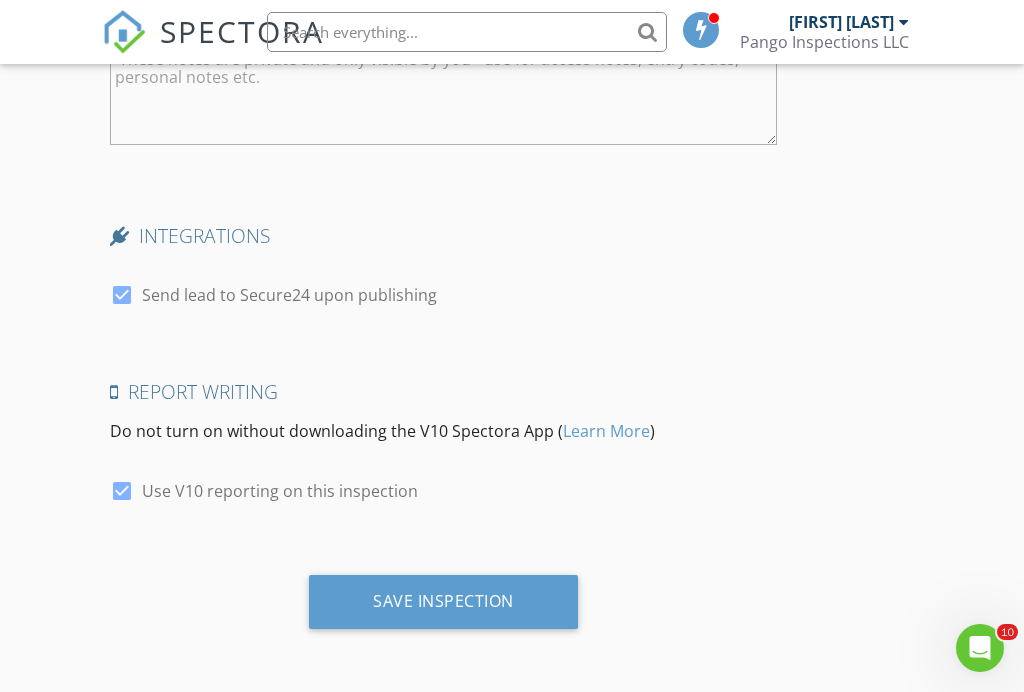 click on "Save Inspection" at bounding box center (443, 602) 